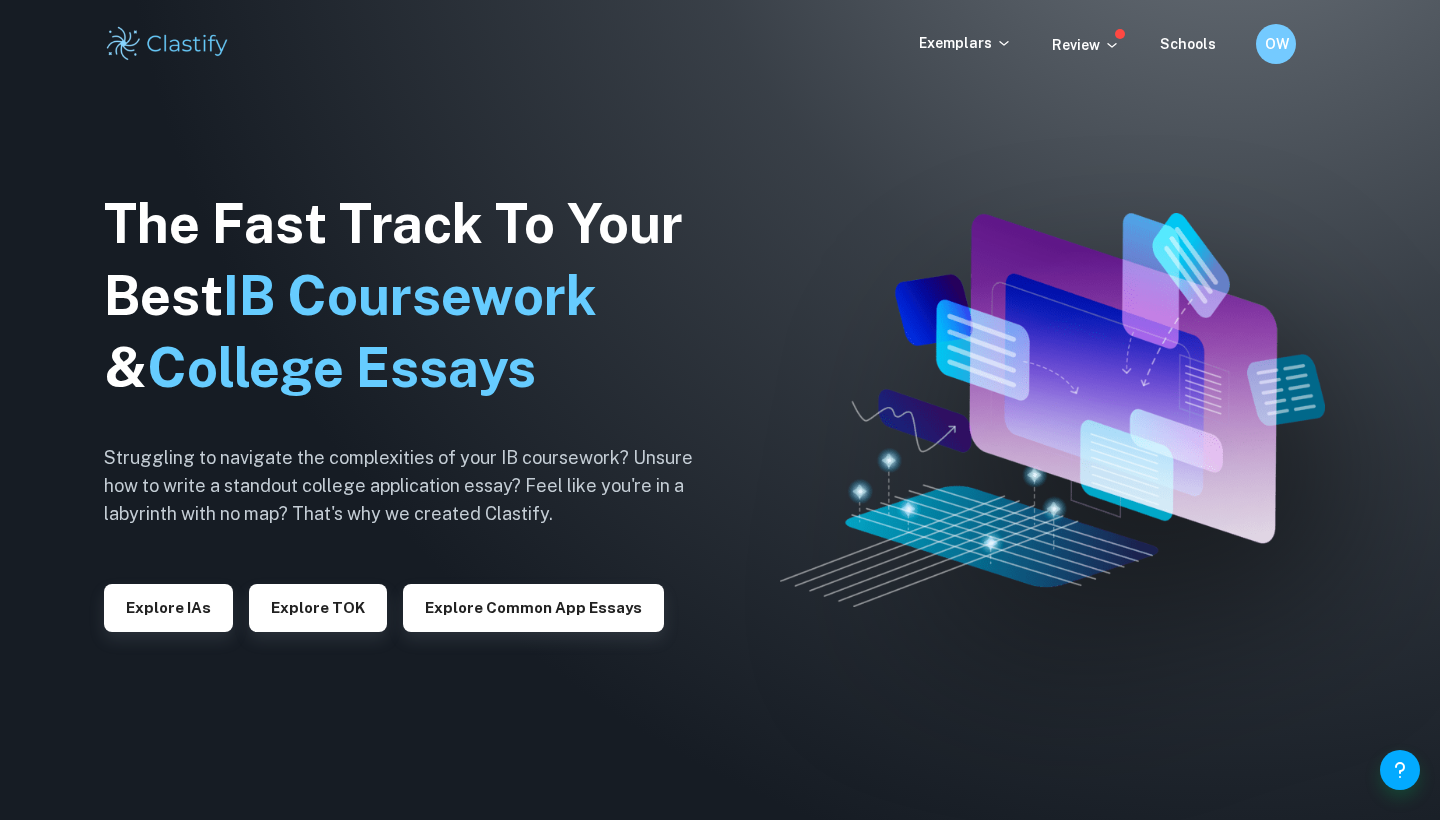 scroll, scrollTop: 0, scrollLeft: 0, axis: both 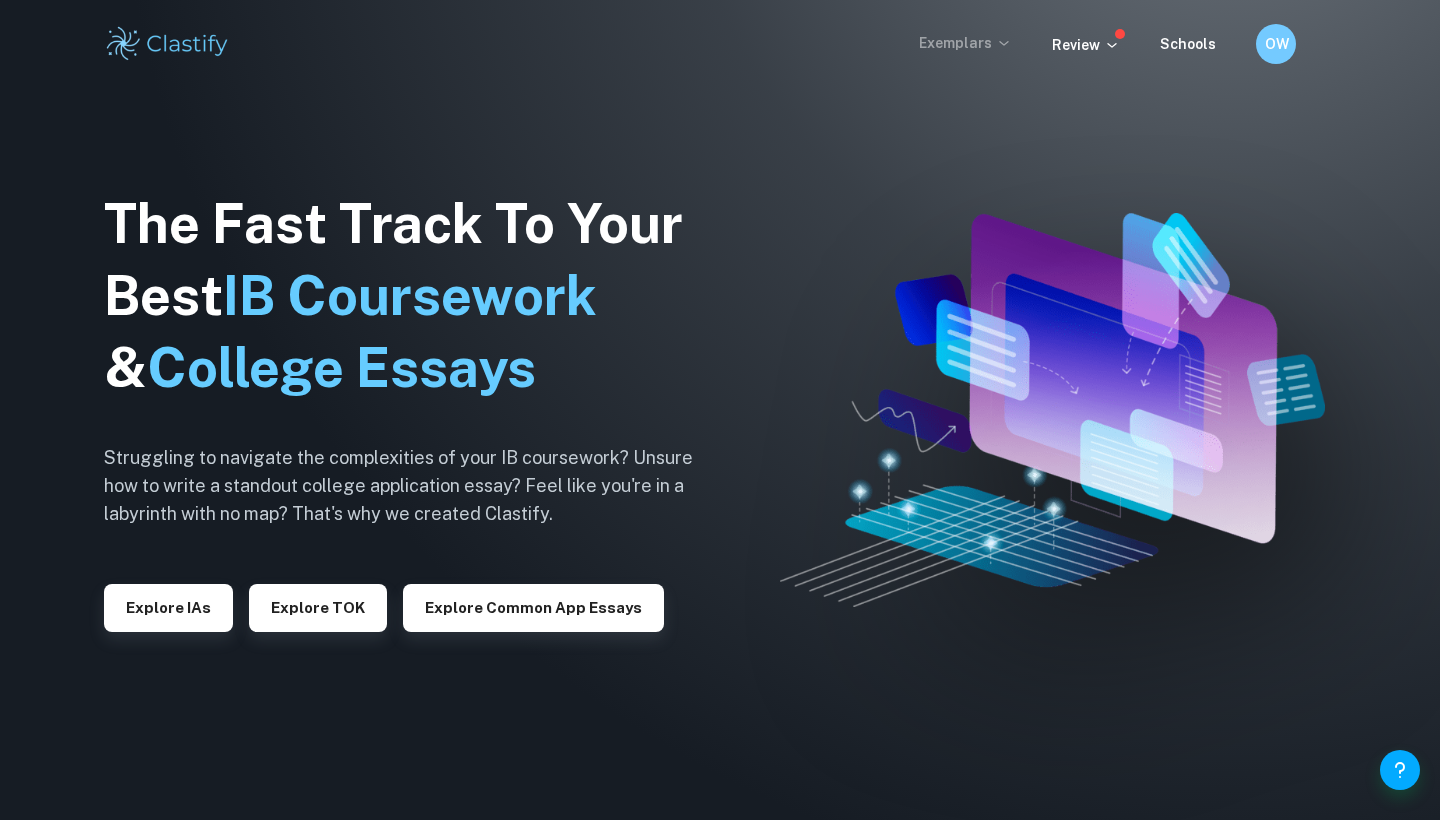 click on "Exemplars" at bounding box center (965, 43) 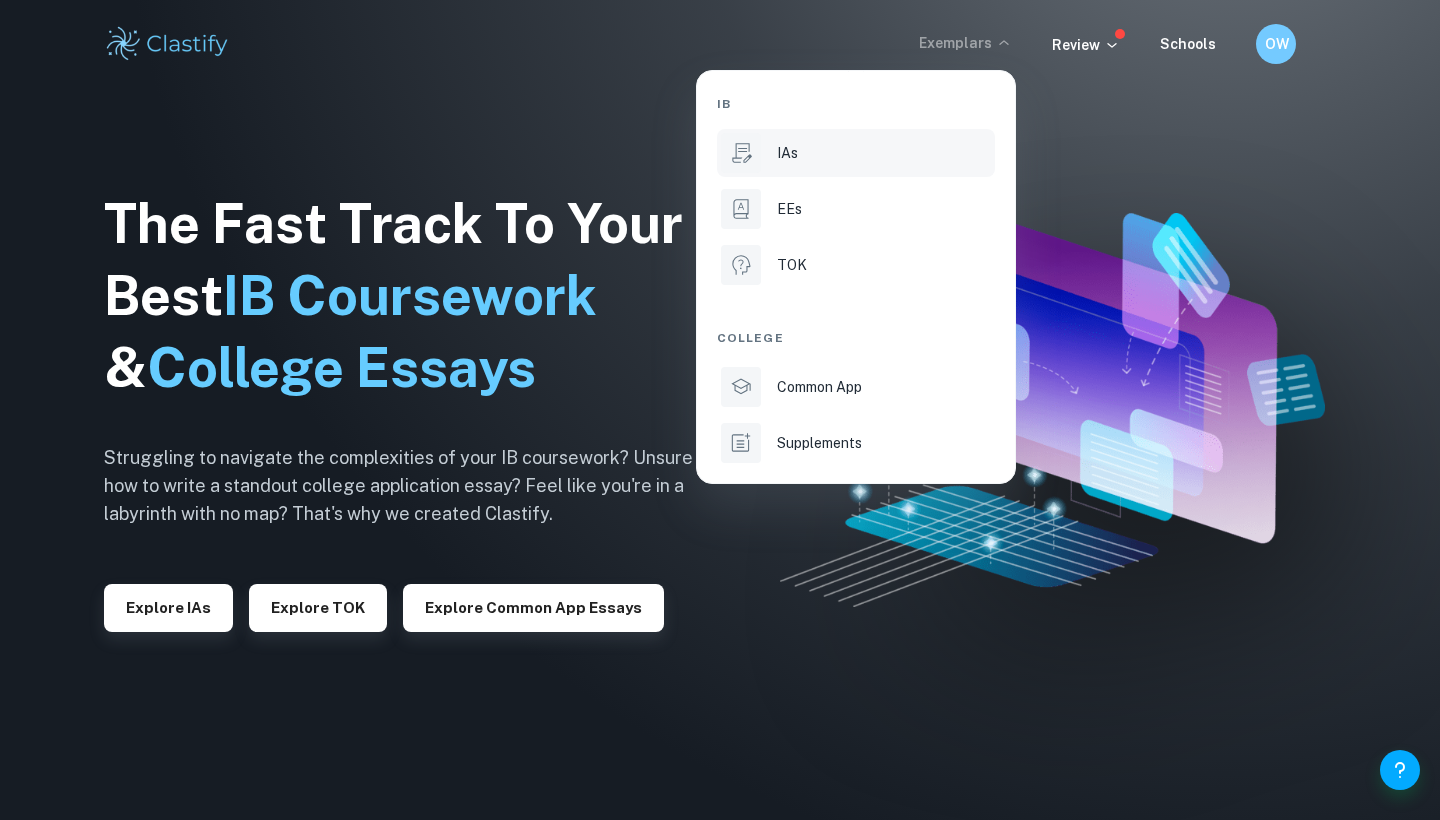 click on "IAs" at bounding box center (884, 153) 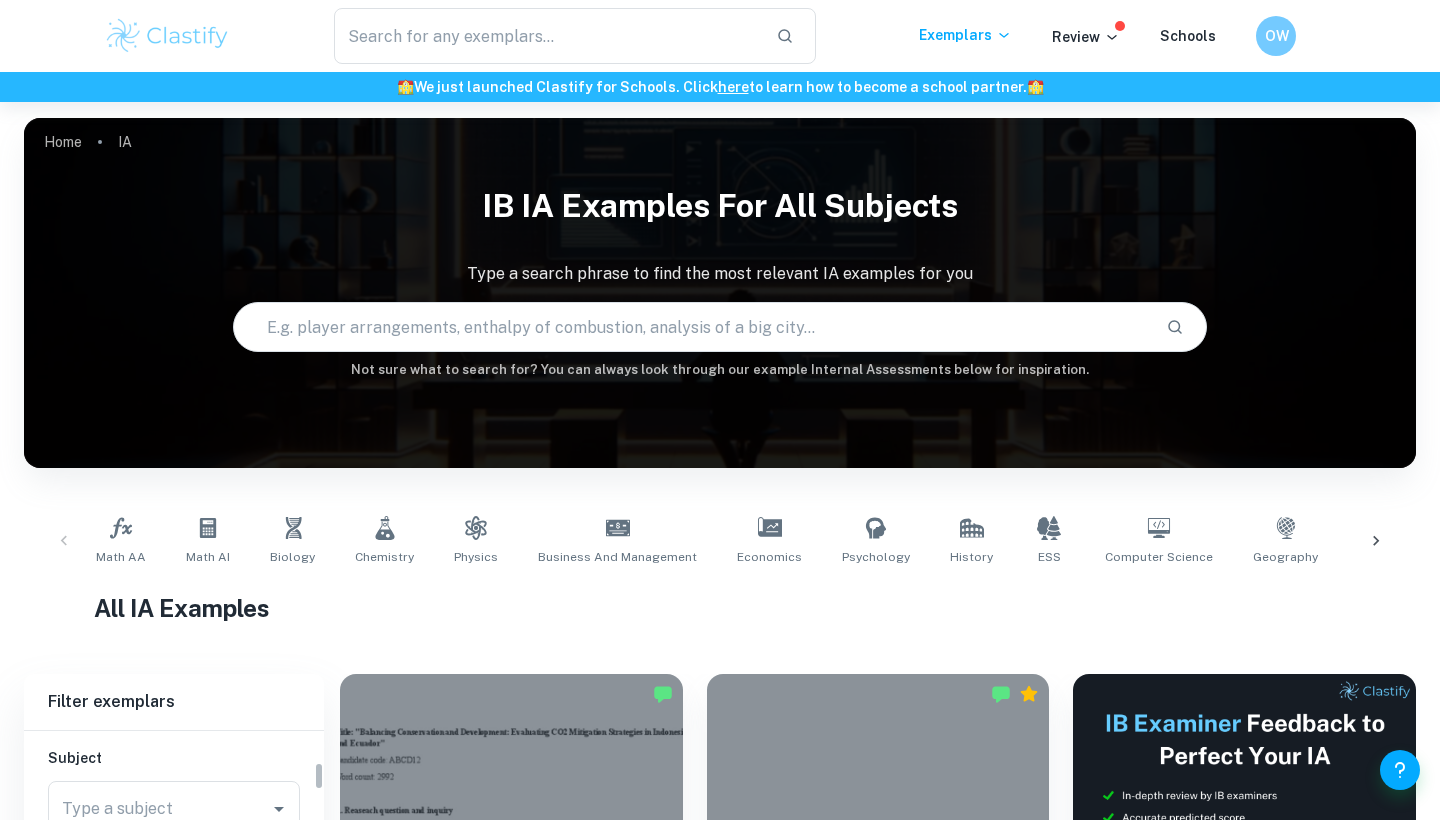 scroll, scrollTop: 230, scrollLeft: 0, axis: vertical 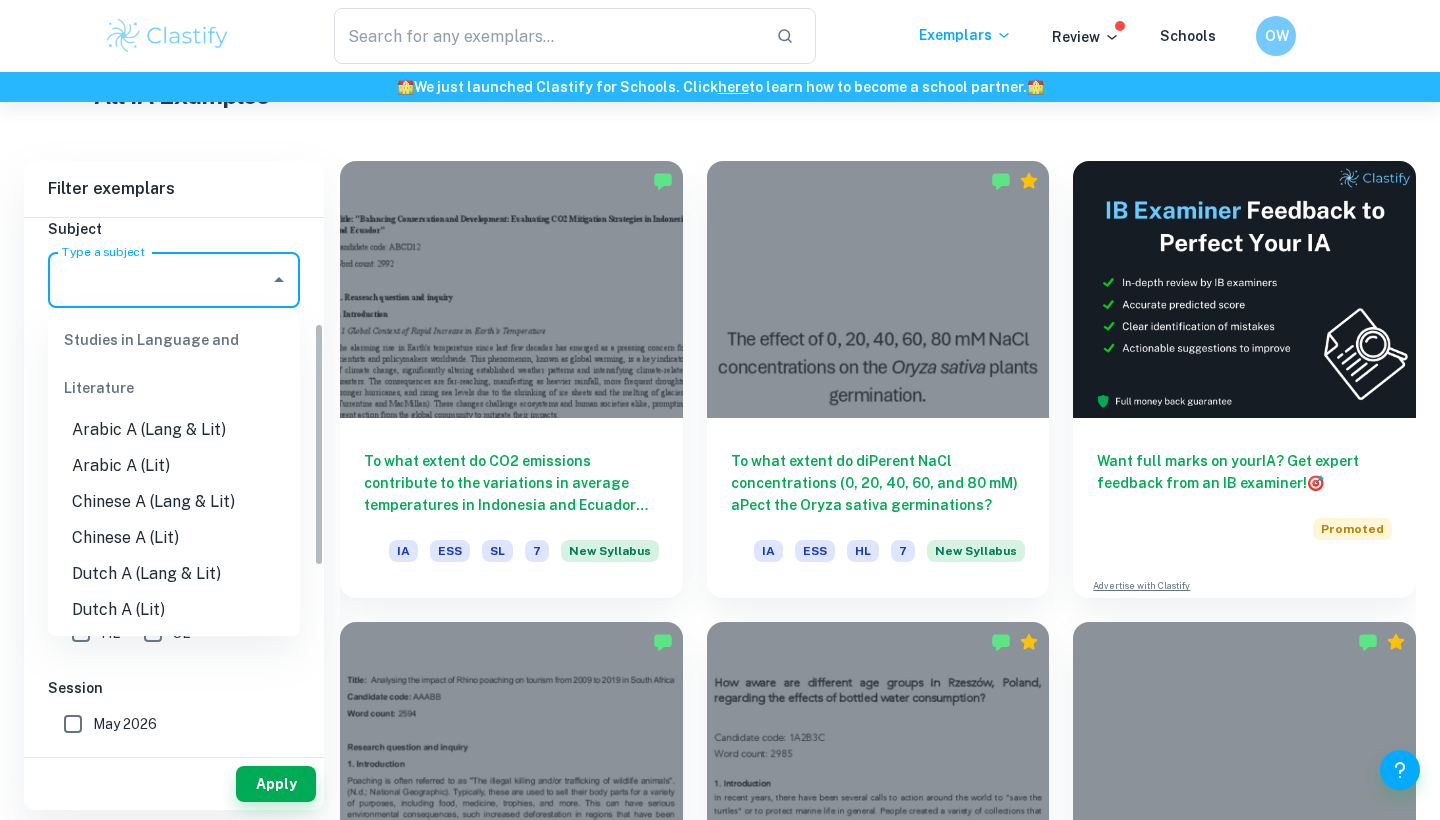 click on "Type a subject" at bounding box center (159, 280) 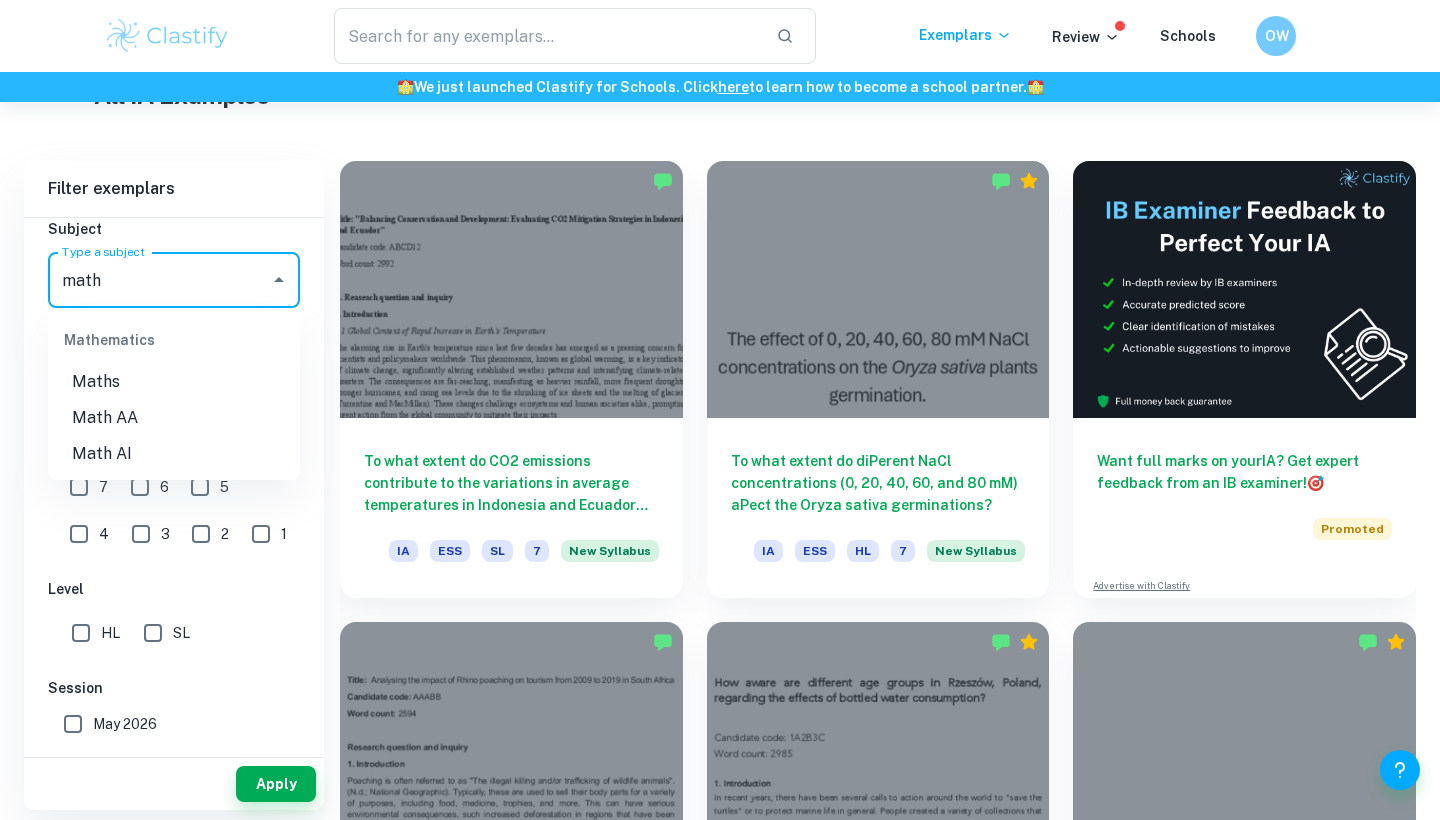 click on "Math AA" at bounding box center (174, 418) 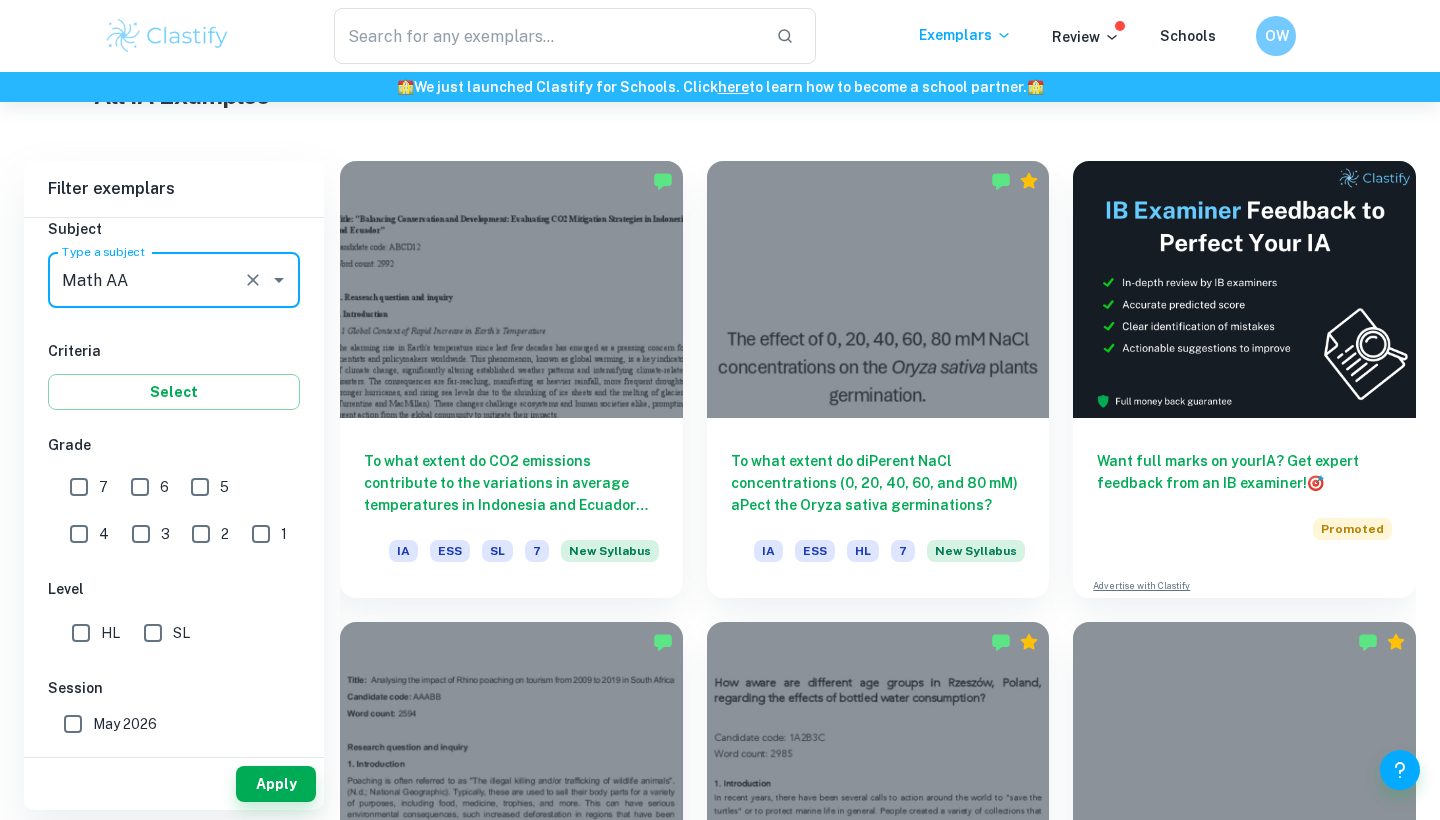 click on "7" at bounding box center [79, 487] 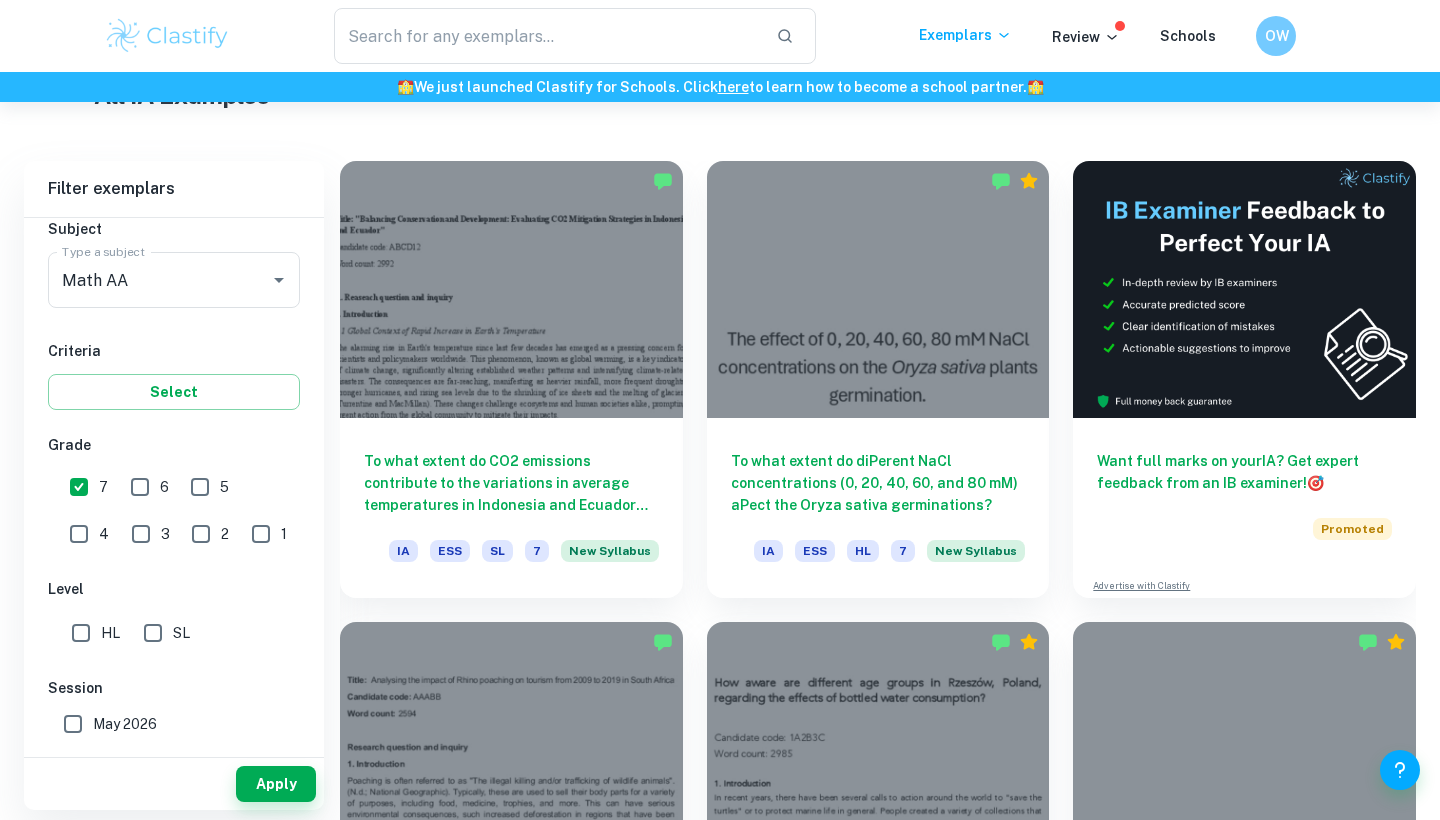 click on "6" at bounding box center [140, 487] 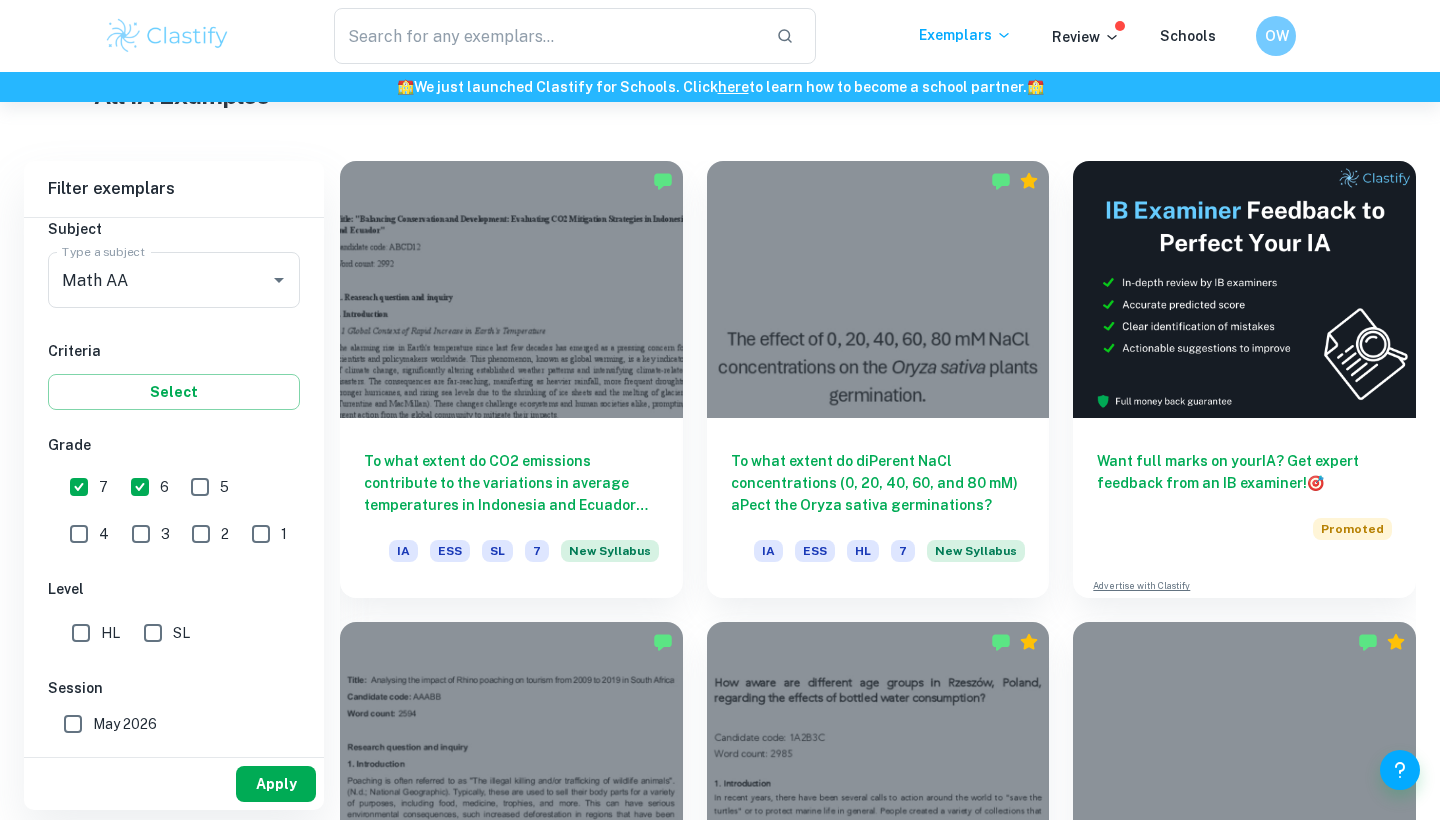 click on "Apply" at bounding box center [276, 784] 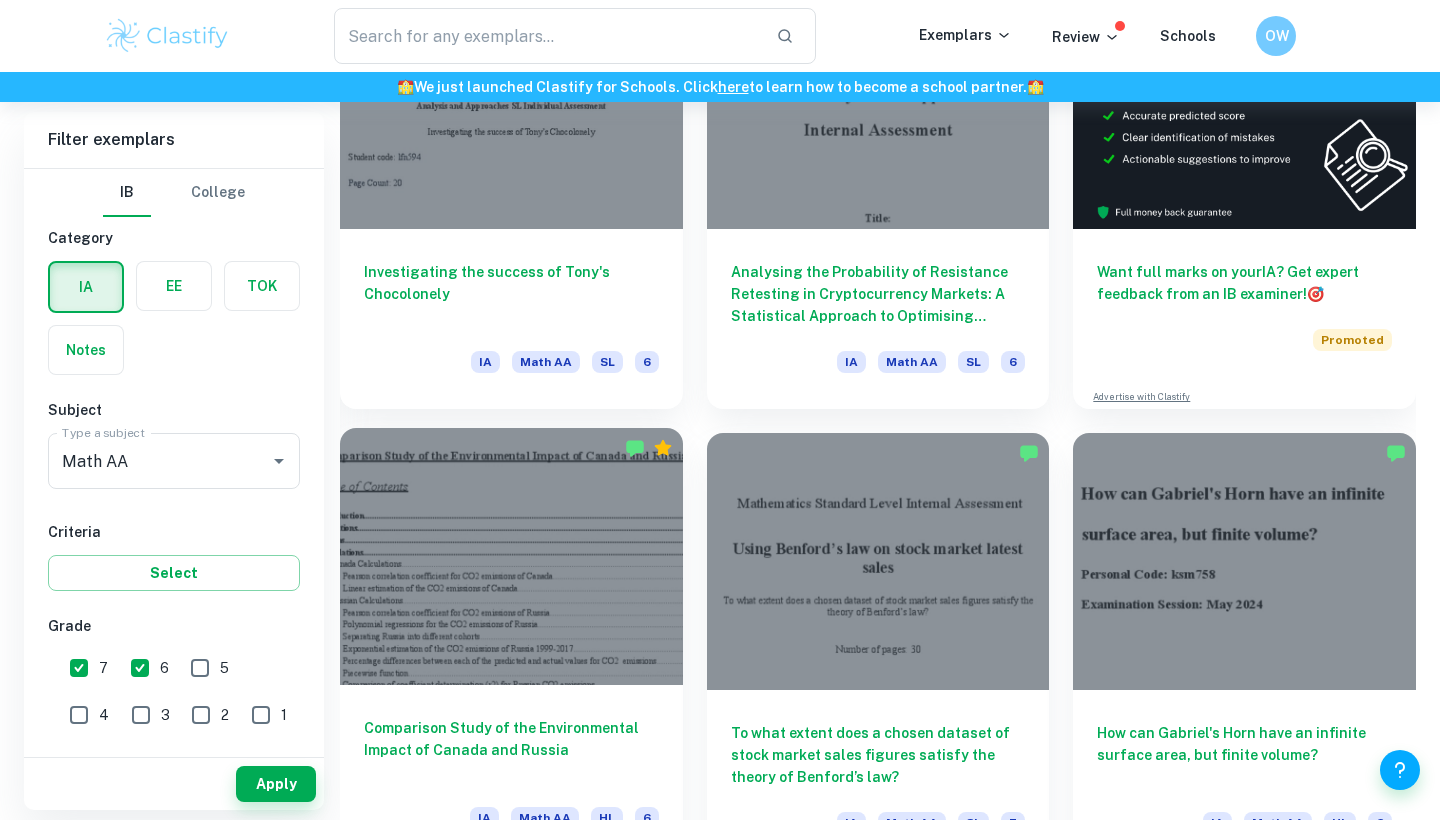 scroll, scrollTop: 709, scrollLeft: 0, axis: vertical 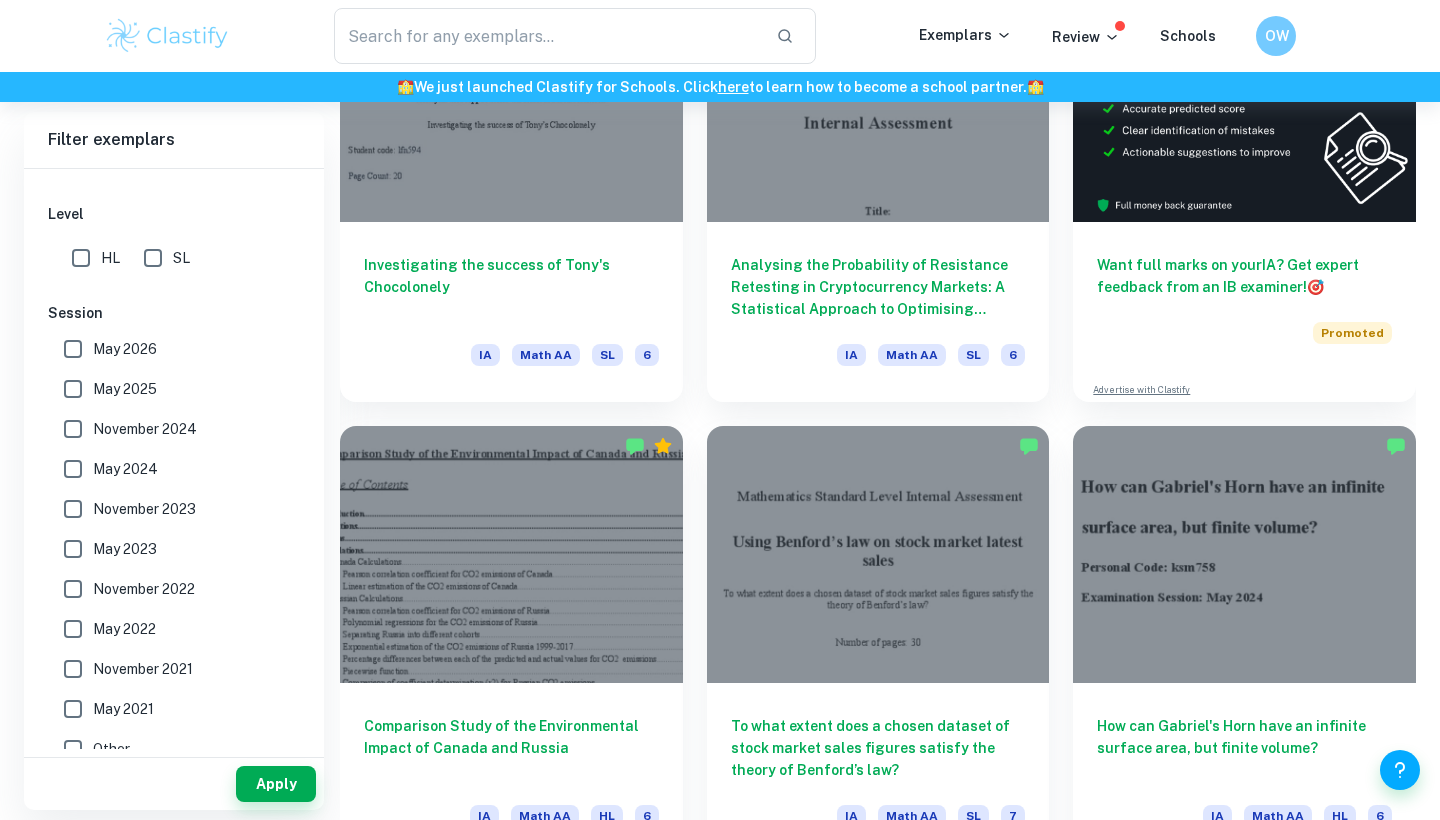 click on "May 2026" at bounding box center [73, 349] 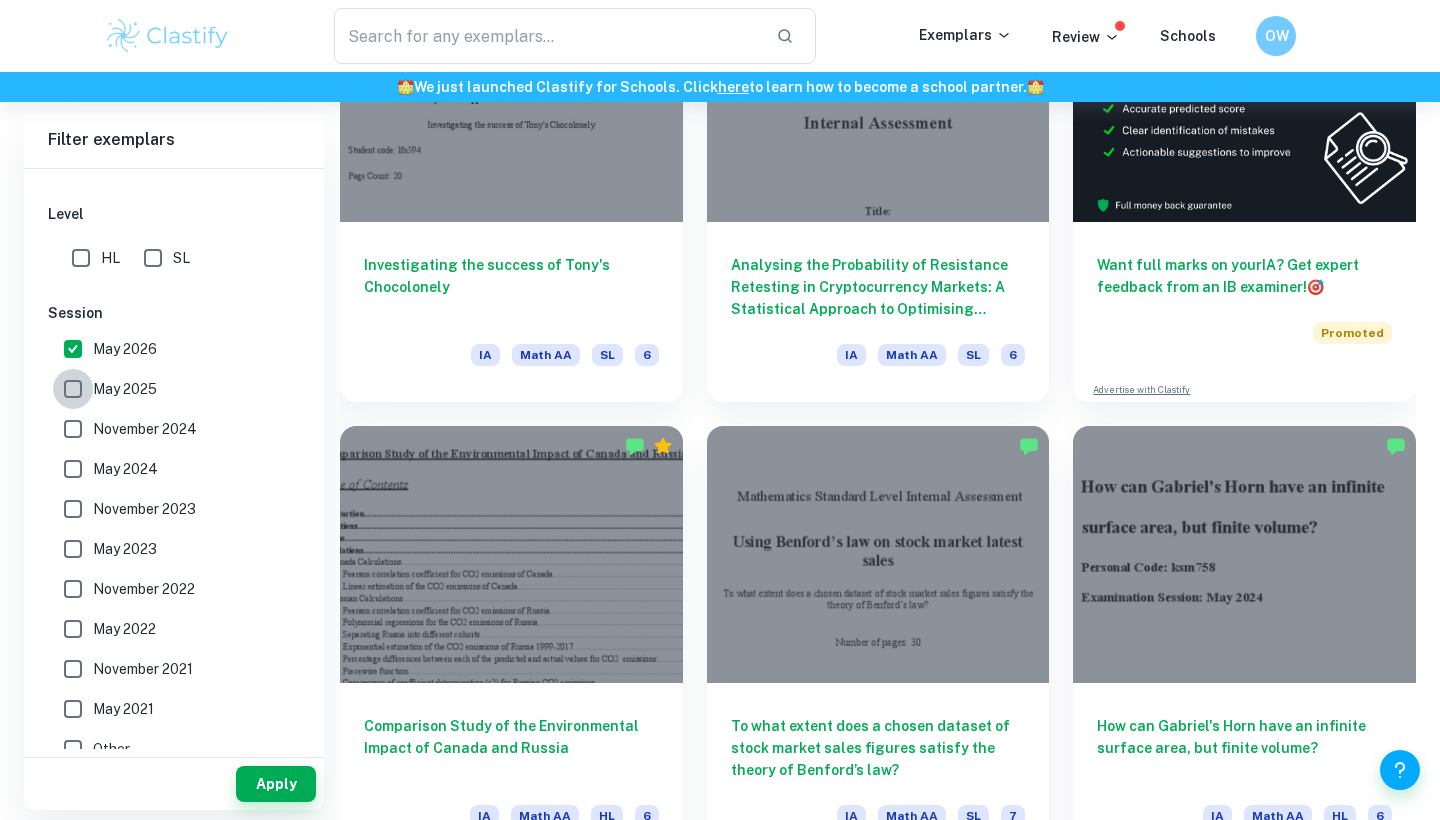 click on "May 2025" at bounding box center [73, 389] 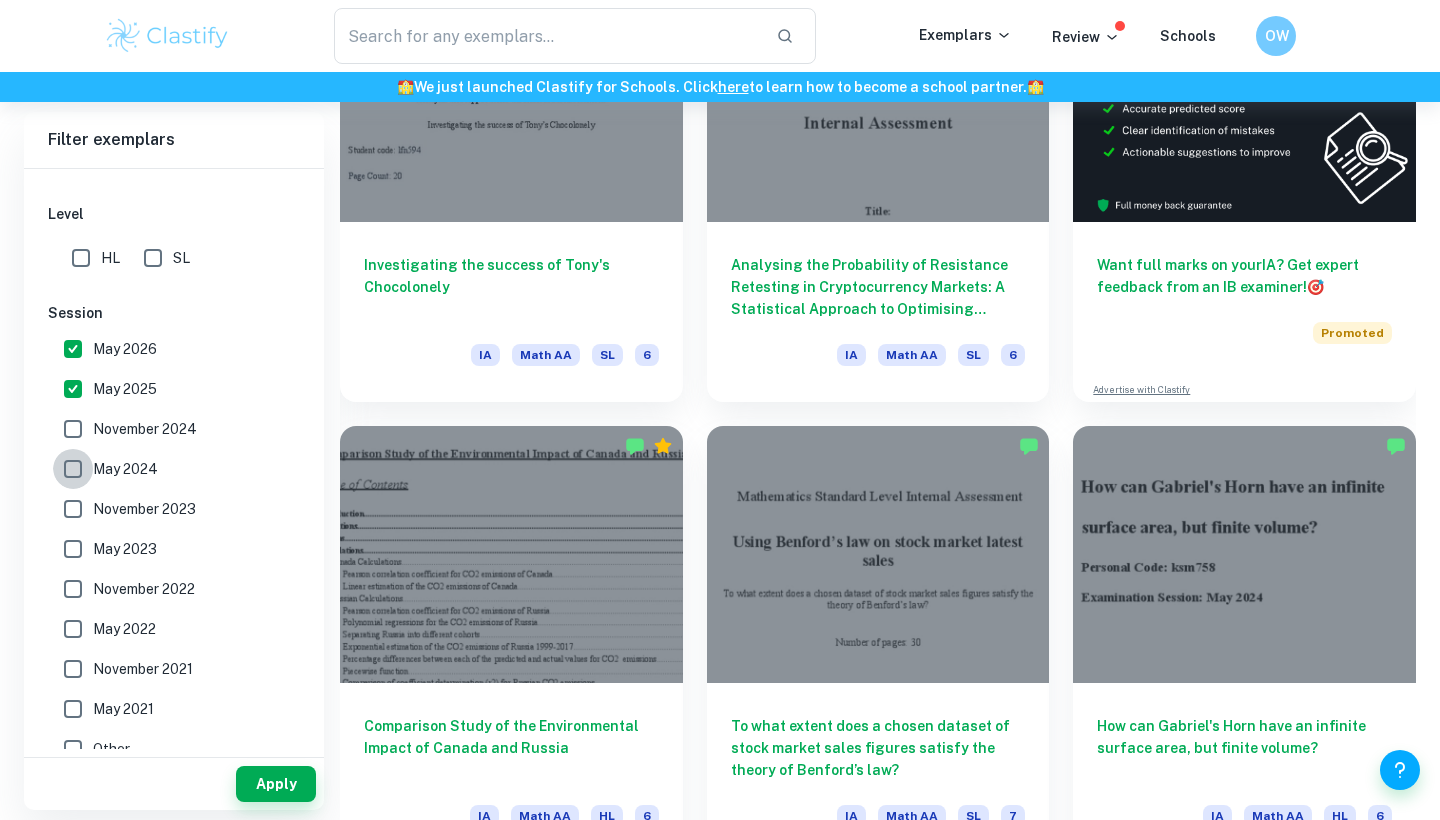 click on "May 2024" at bounding box center (73, 469) 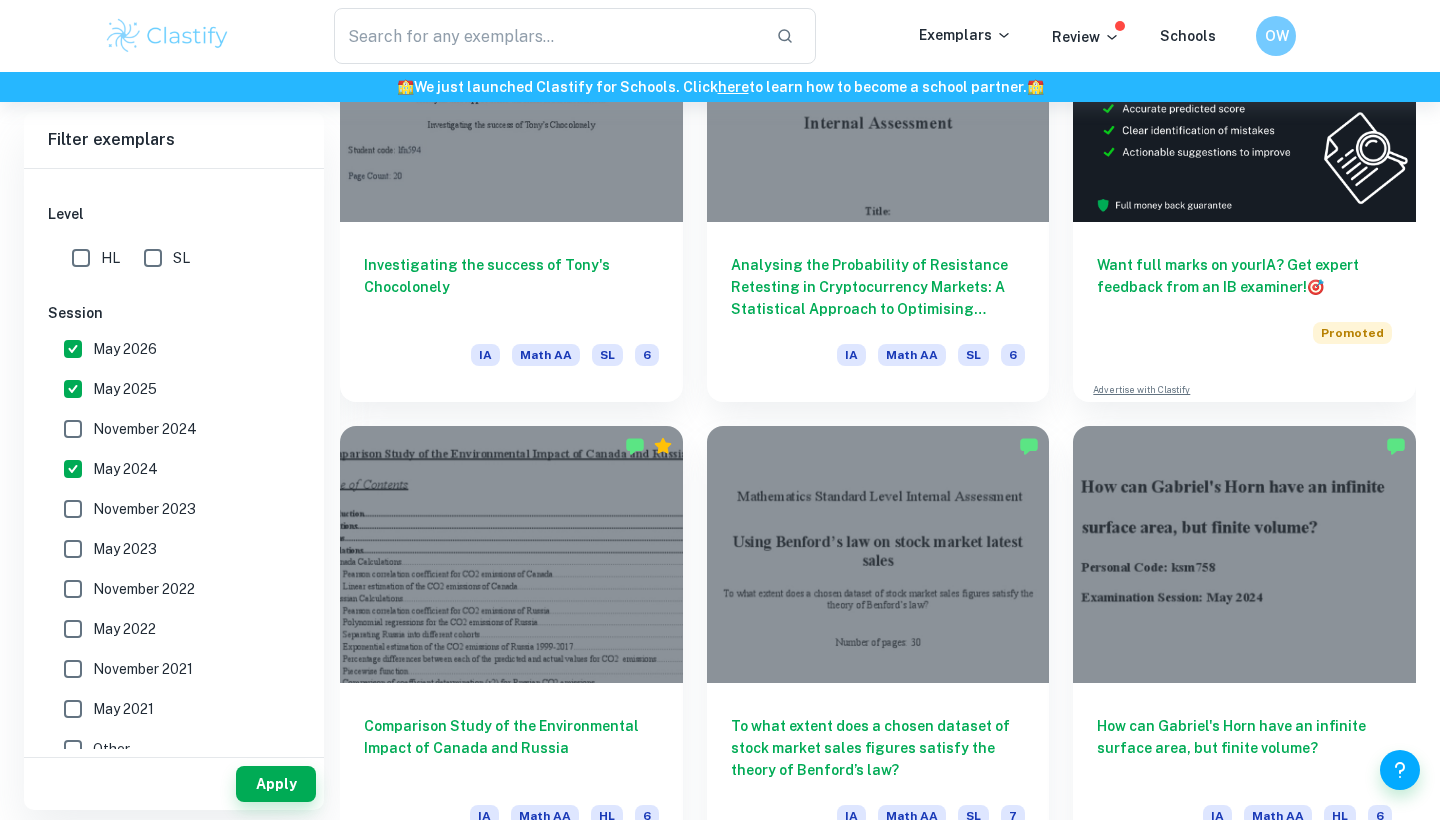 click on "May 2025" at bounding box center [73, 389] 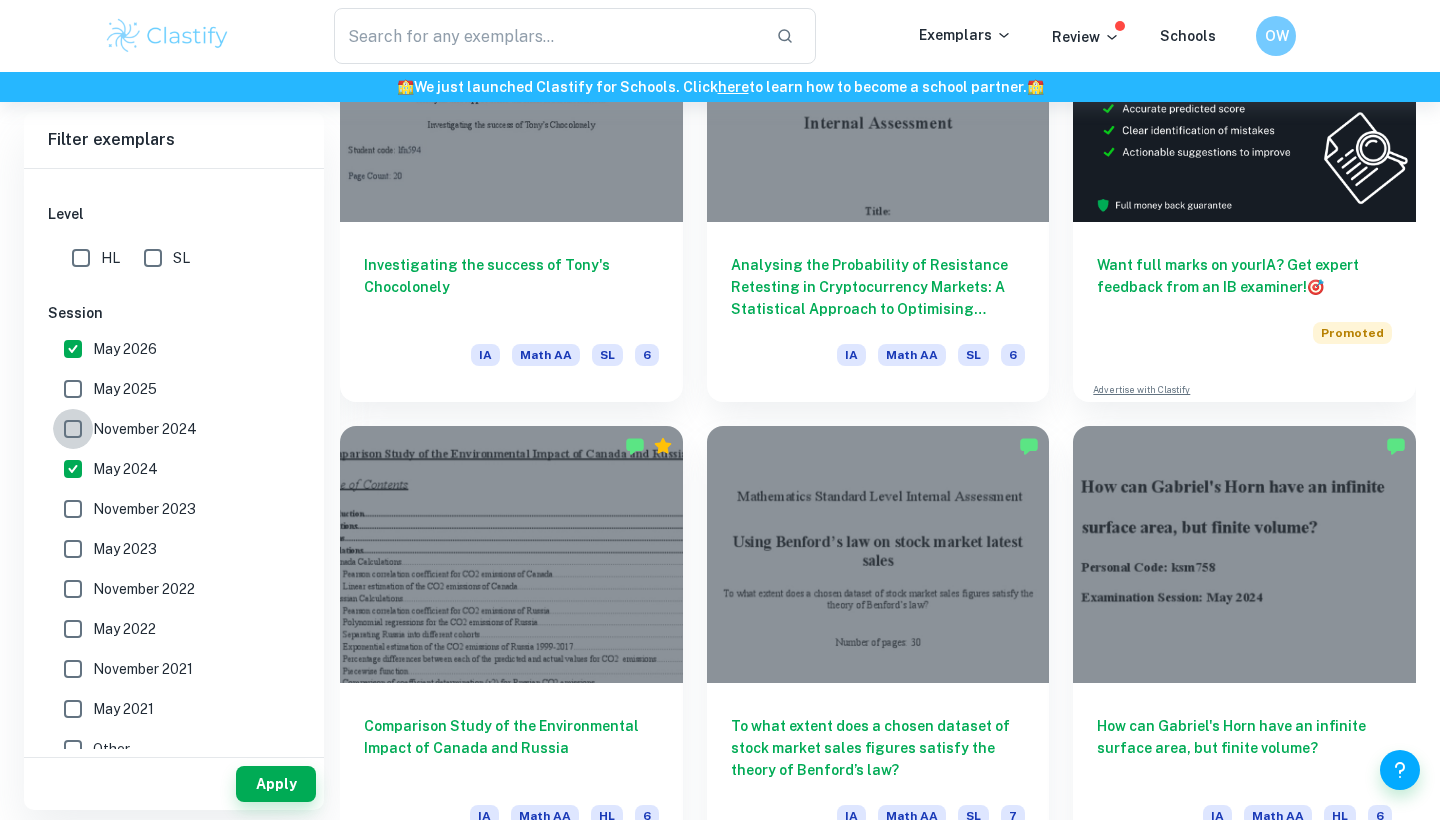 click on "November 2024" at bounding box center [73, 429] 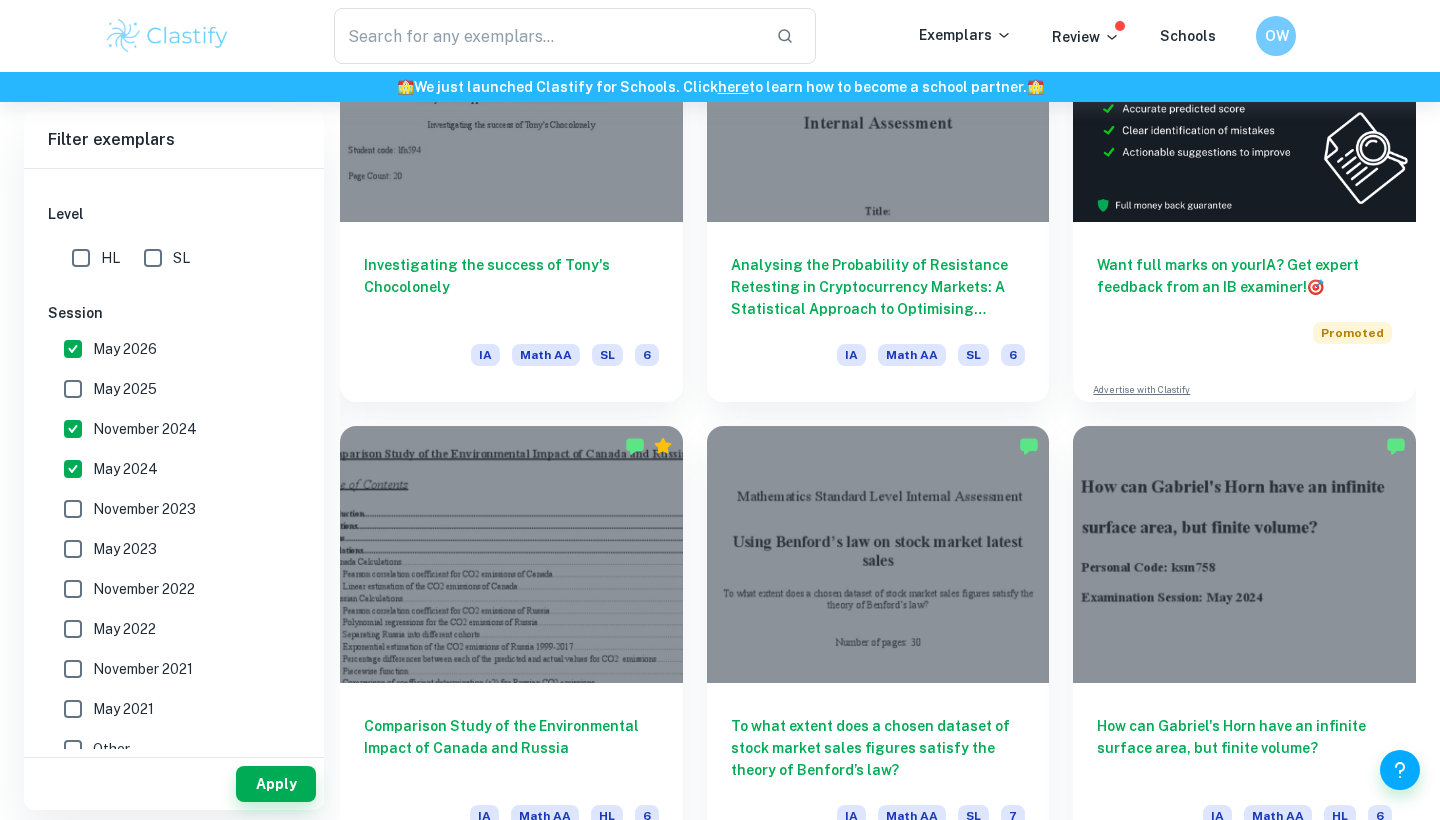 click on "May 2025" at bounding box center [73, 389] 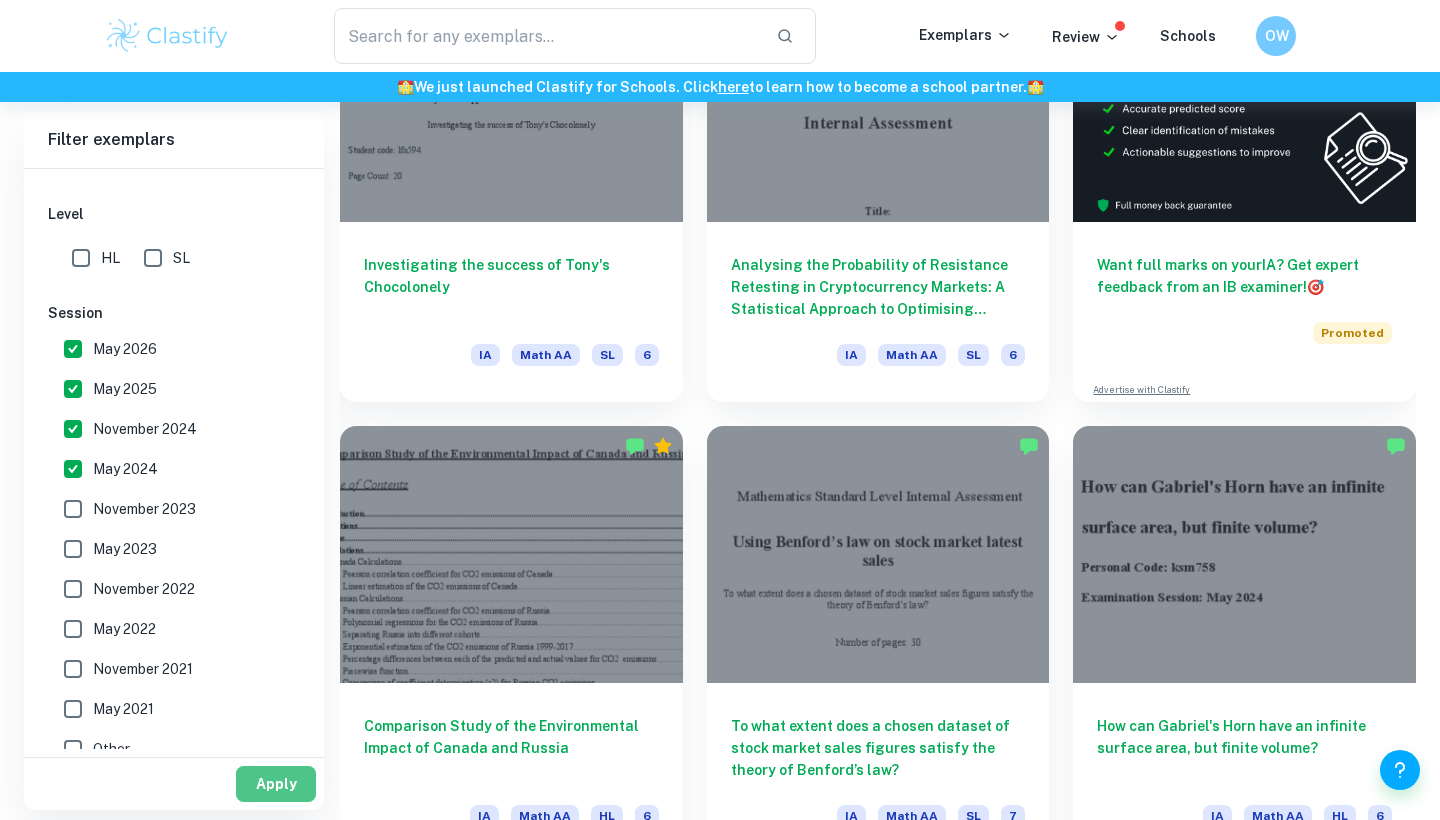 click on "Apply" at bounding box center [276, 784] 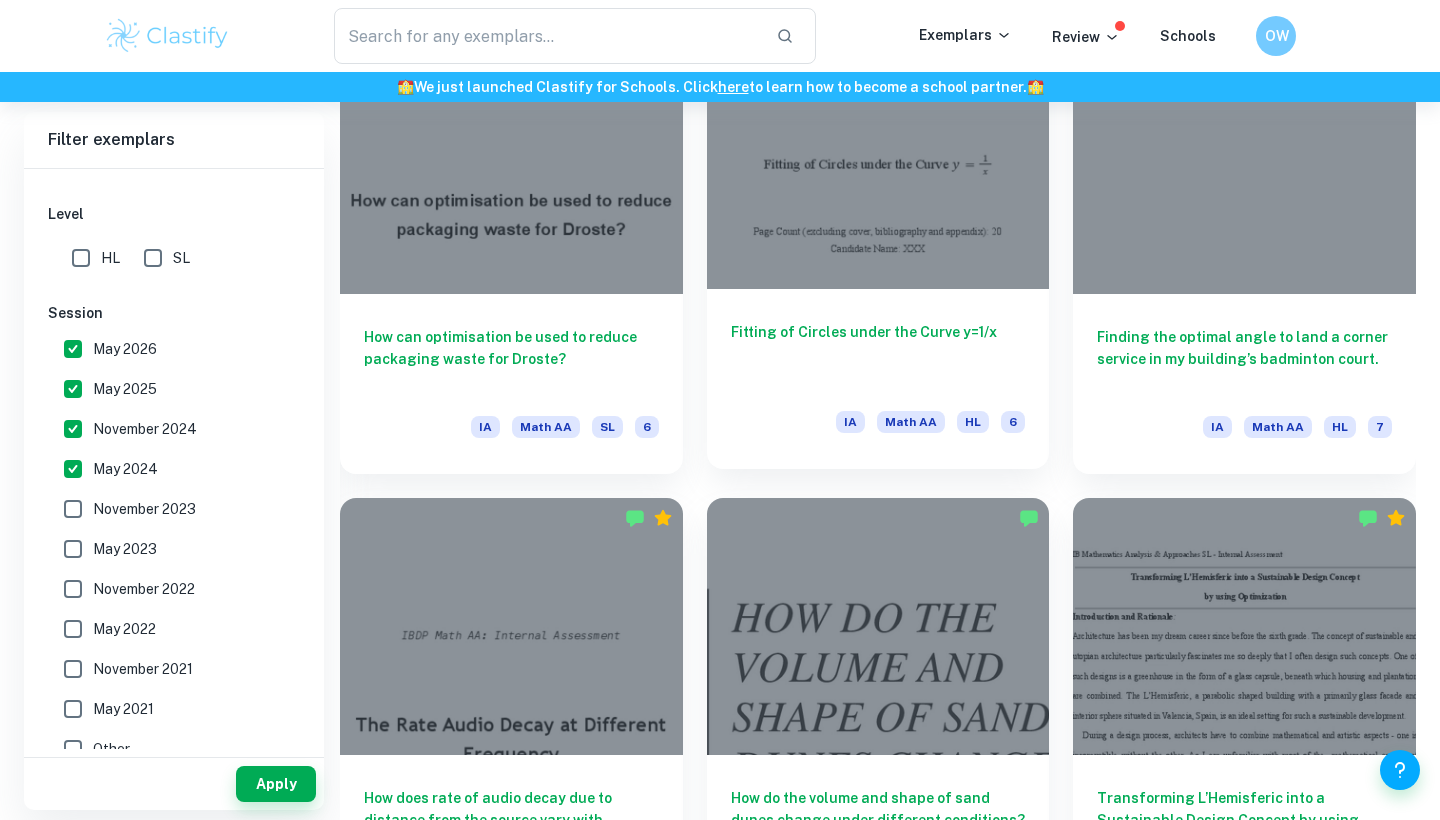 scroll, scrollTop: 950, scrollLeft: 0, axis: vertical 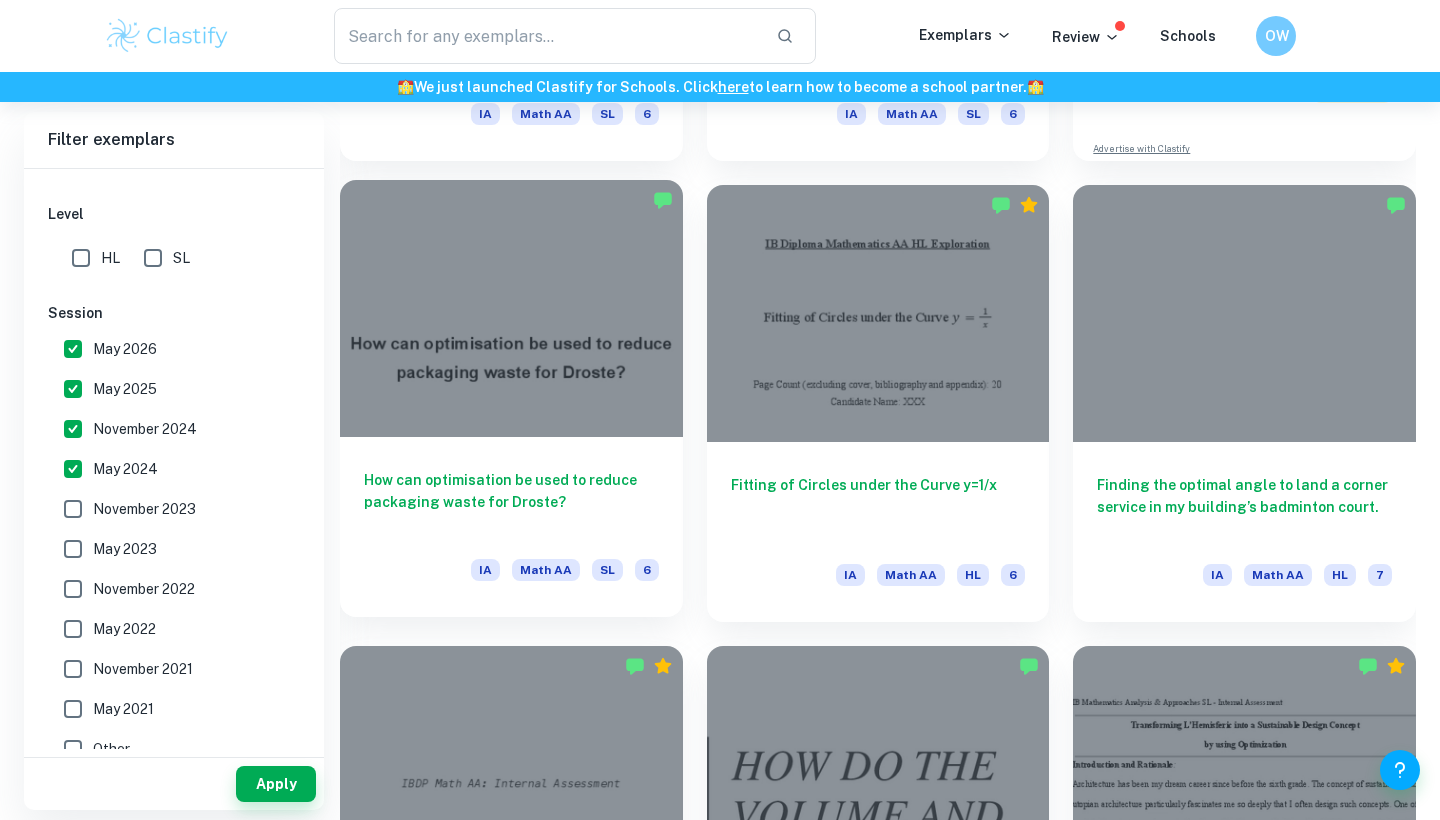 click on "How can optimisation be used to reduce packaging waste for Droste? IA Math AA SL 6" at bounding box center [511, 527] 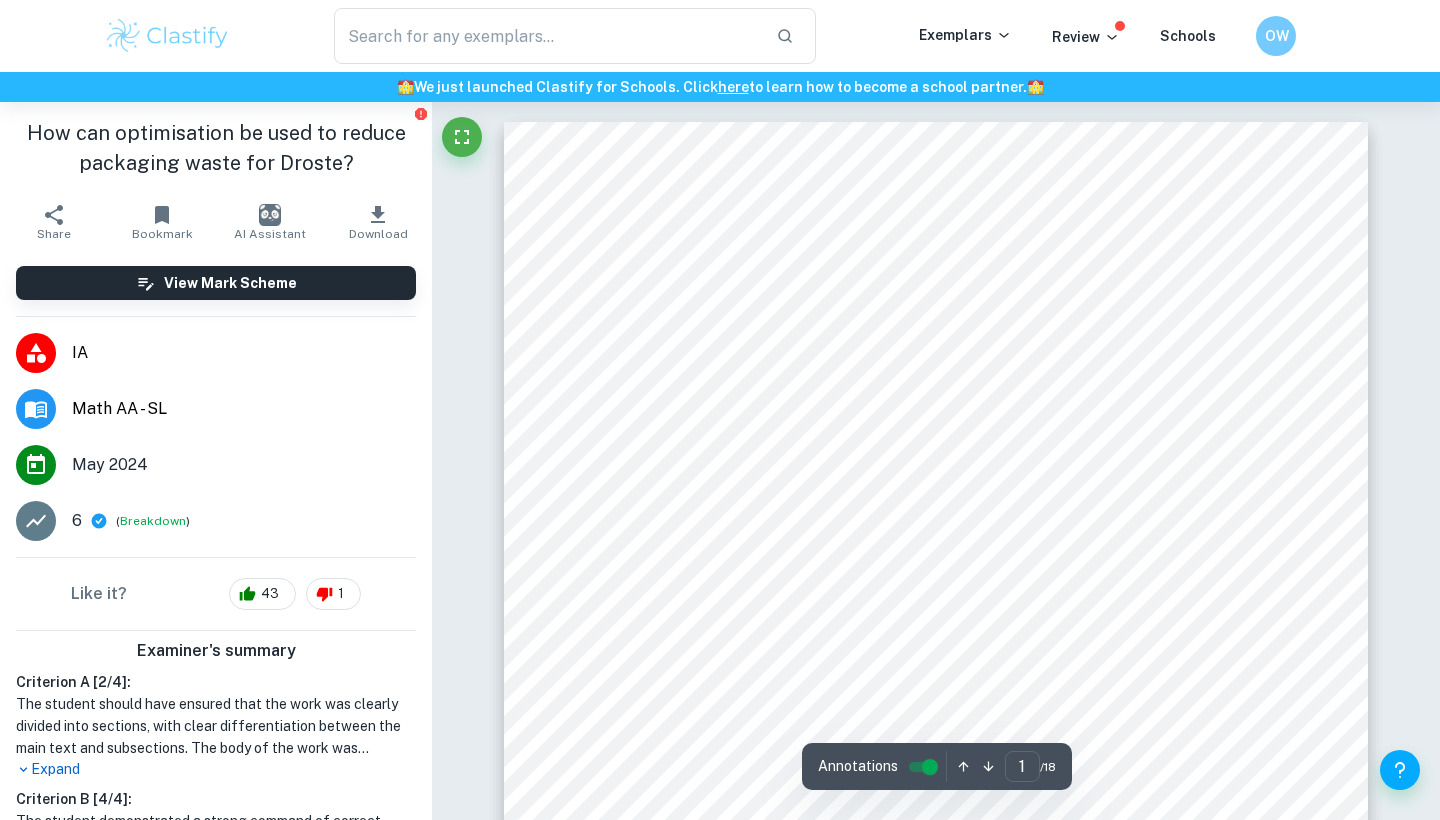 scroll, scrollTop: 93, scrollLeft: 0, axis: vertical 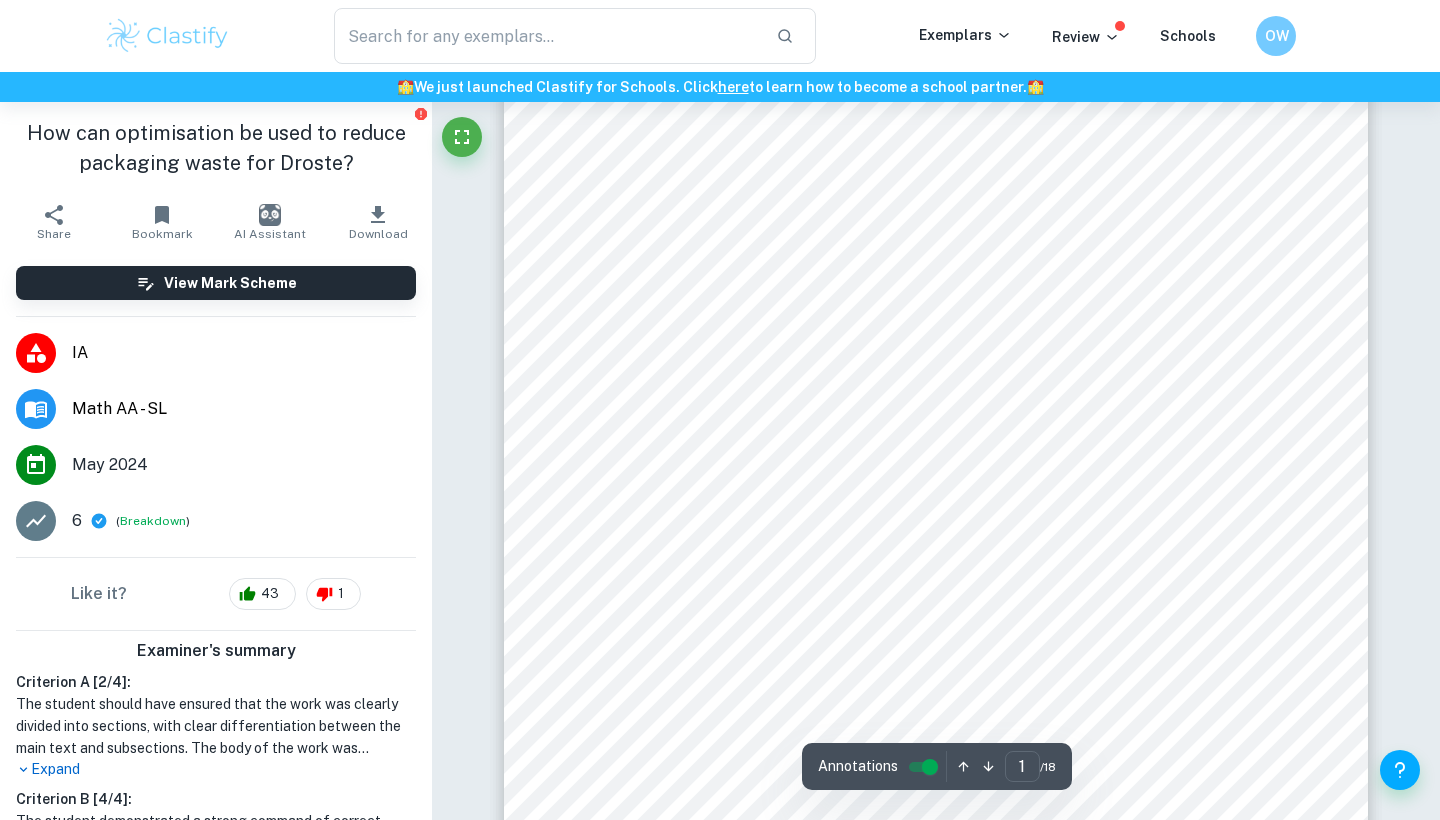 click on "Expand" at bounding box center (216, 769) 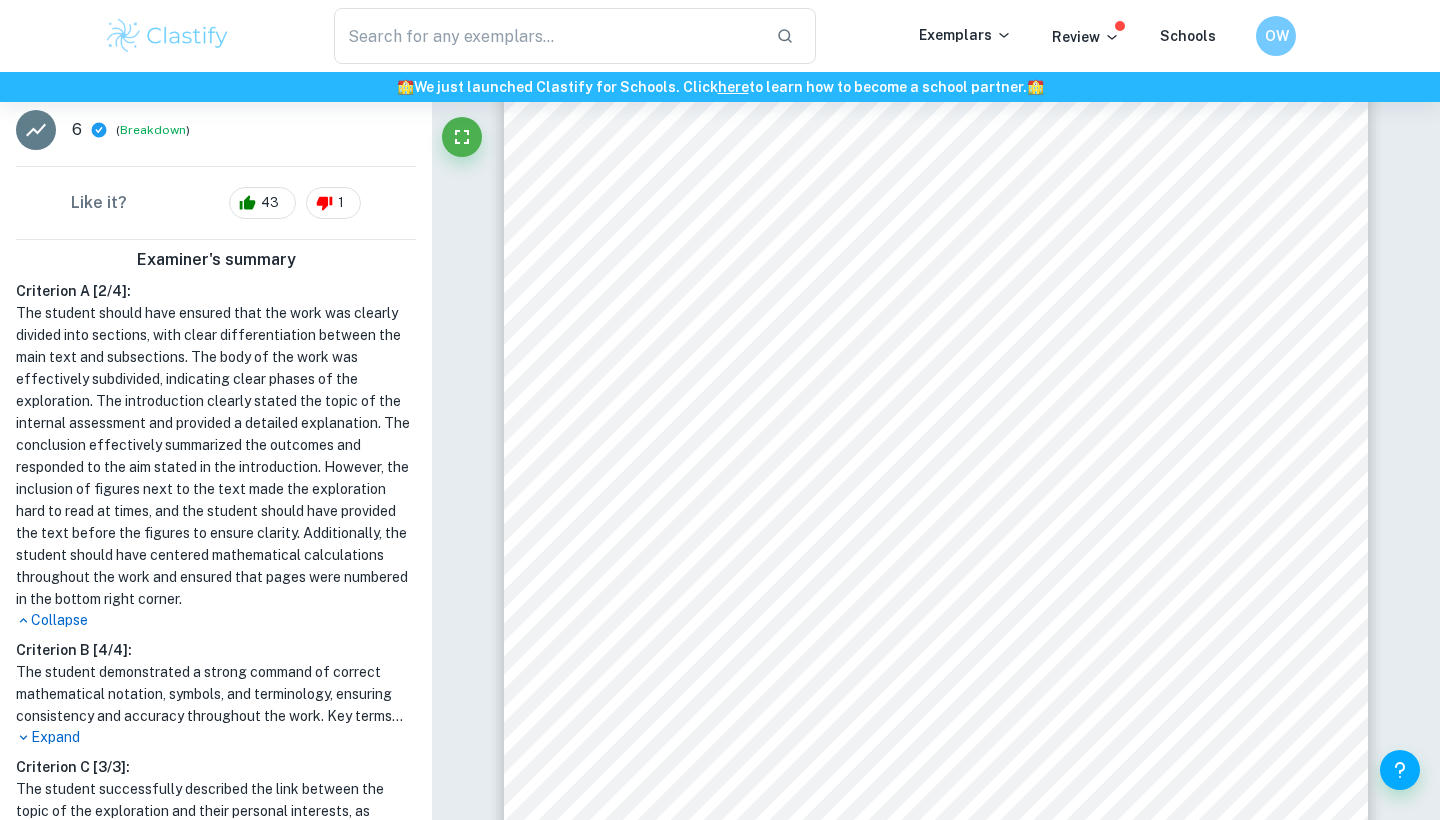scroll, scrollTop: 411, scrollLeft: 0, axis: vertical 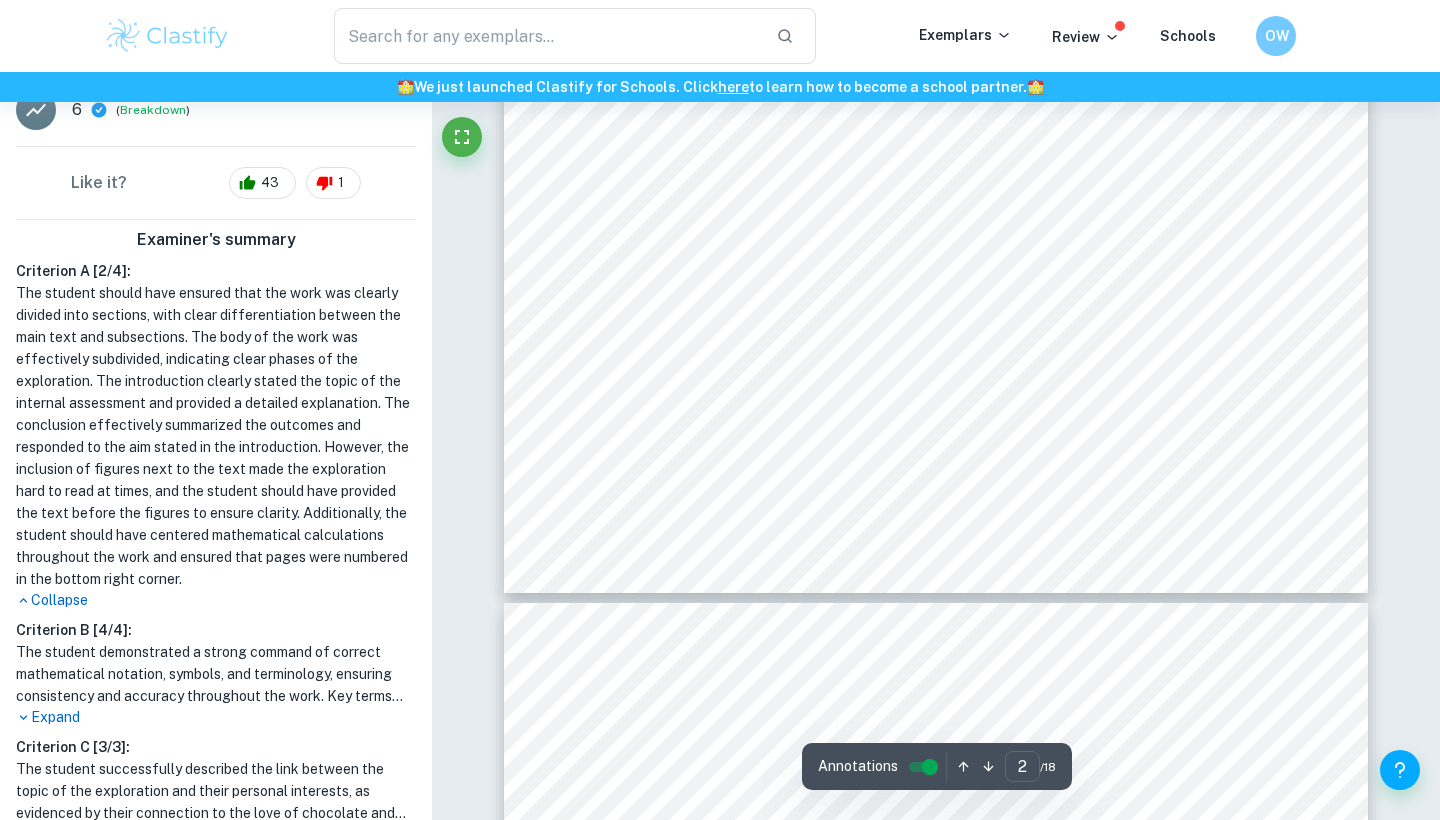 type on "3" 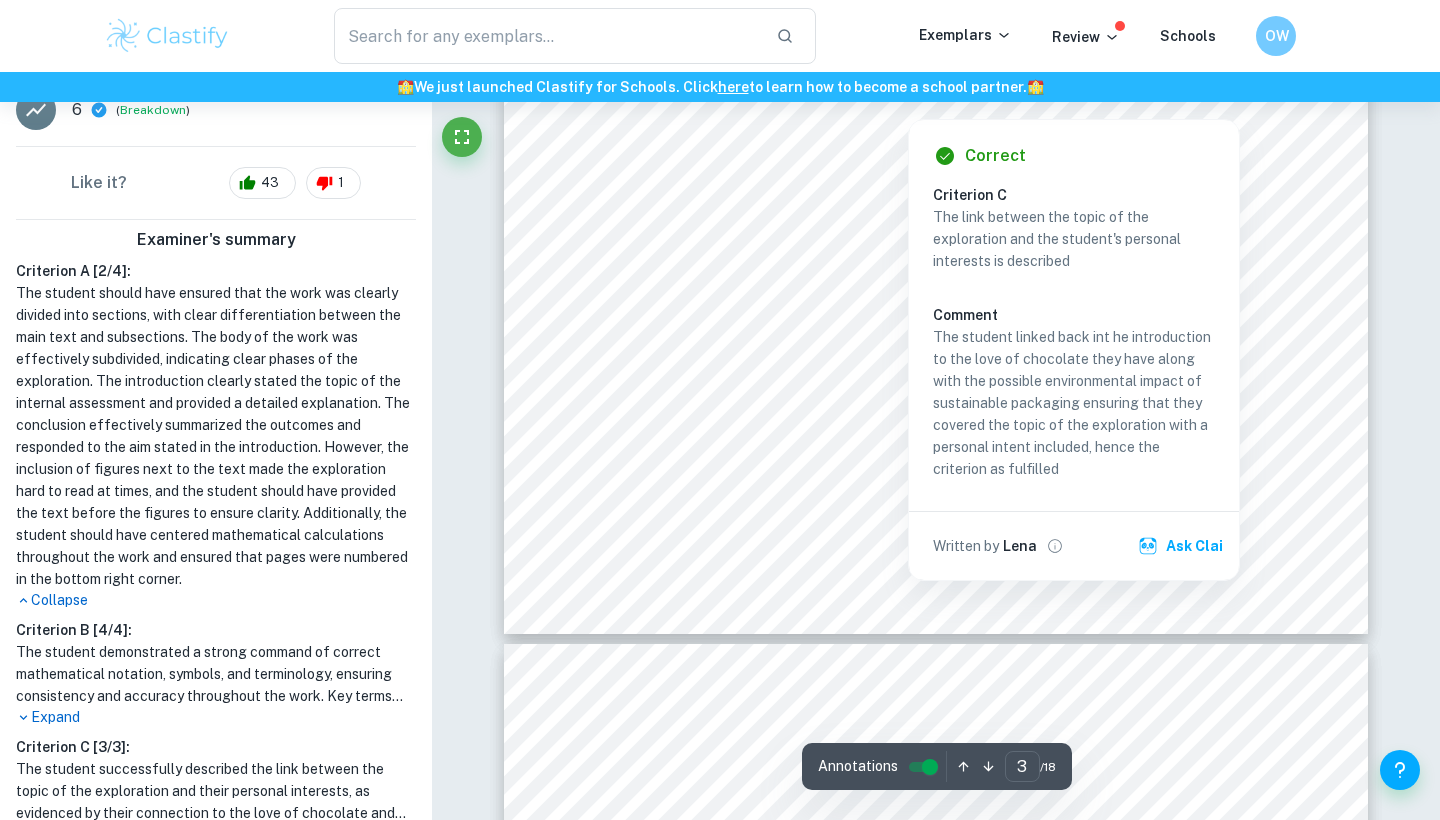 scroll, scrollTop: 3314, scrollLeft: 0, axis: vertical 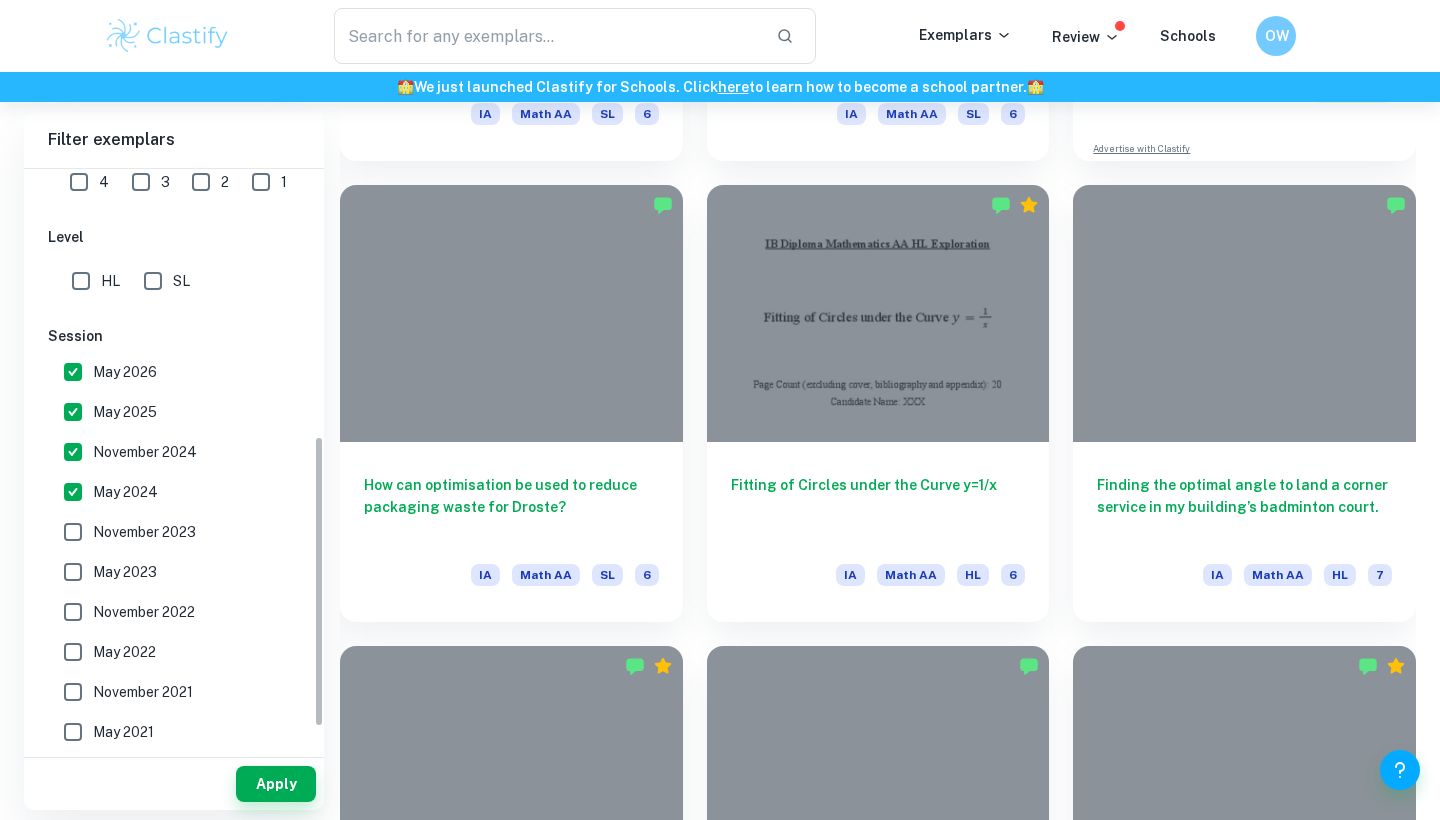click on "May 2024" at bounding box center (73, 492) 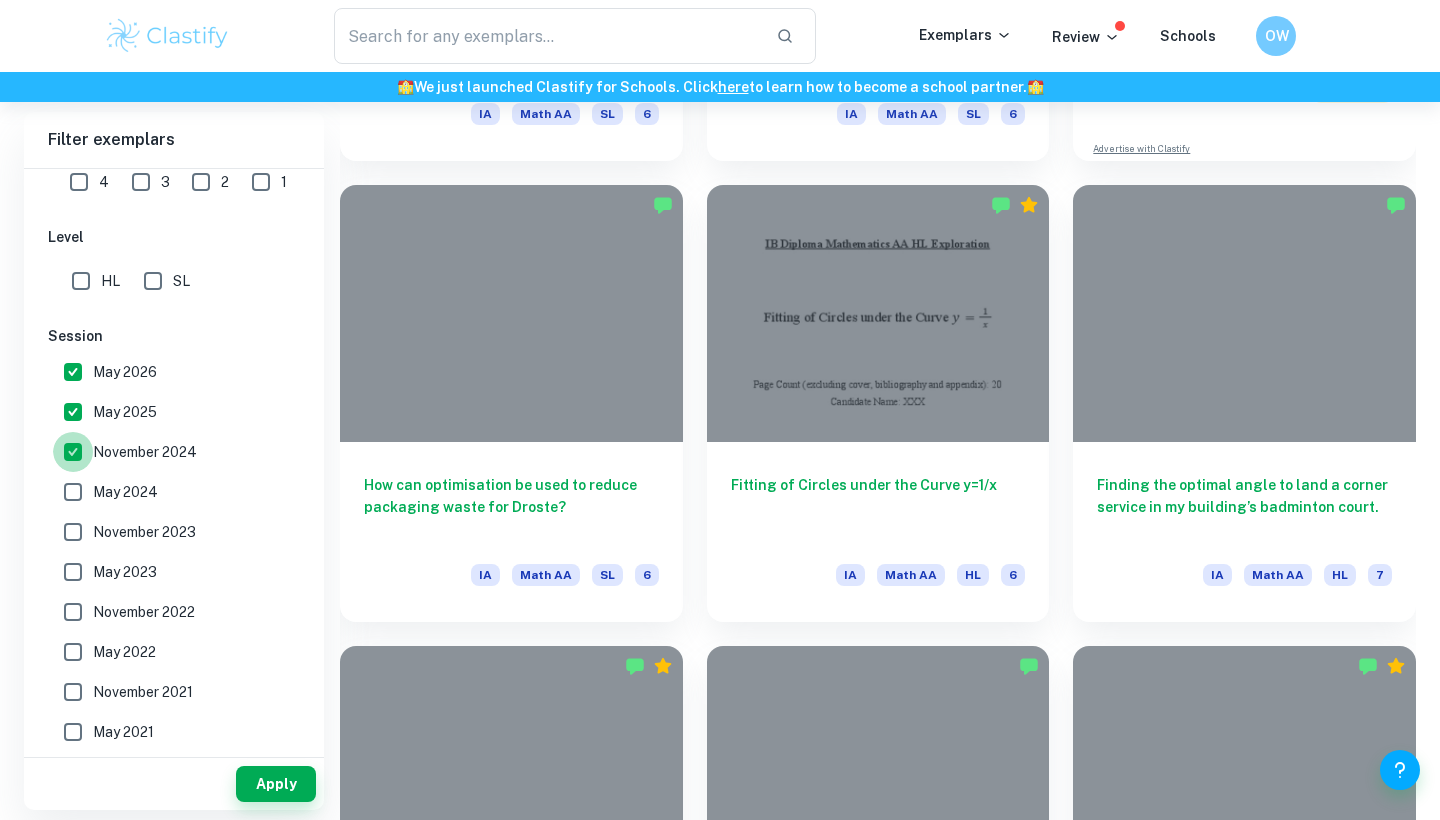 click on "November 2024" at bounding box center [73, 452] 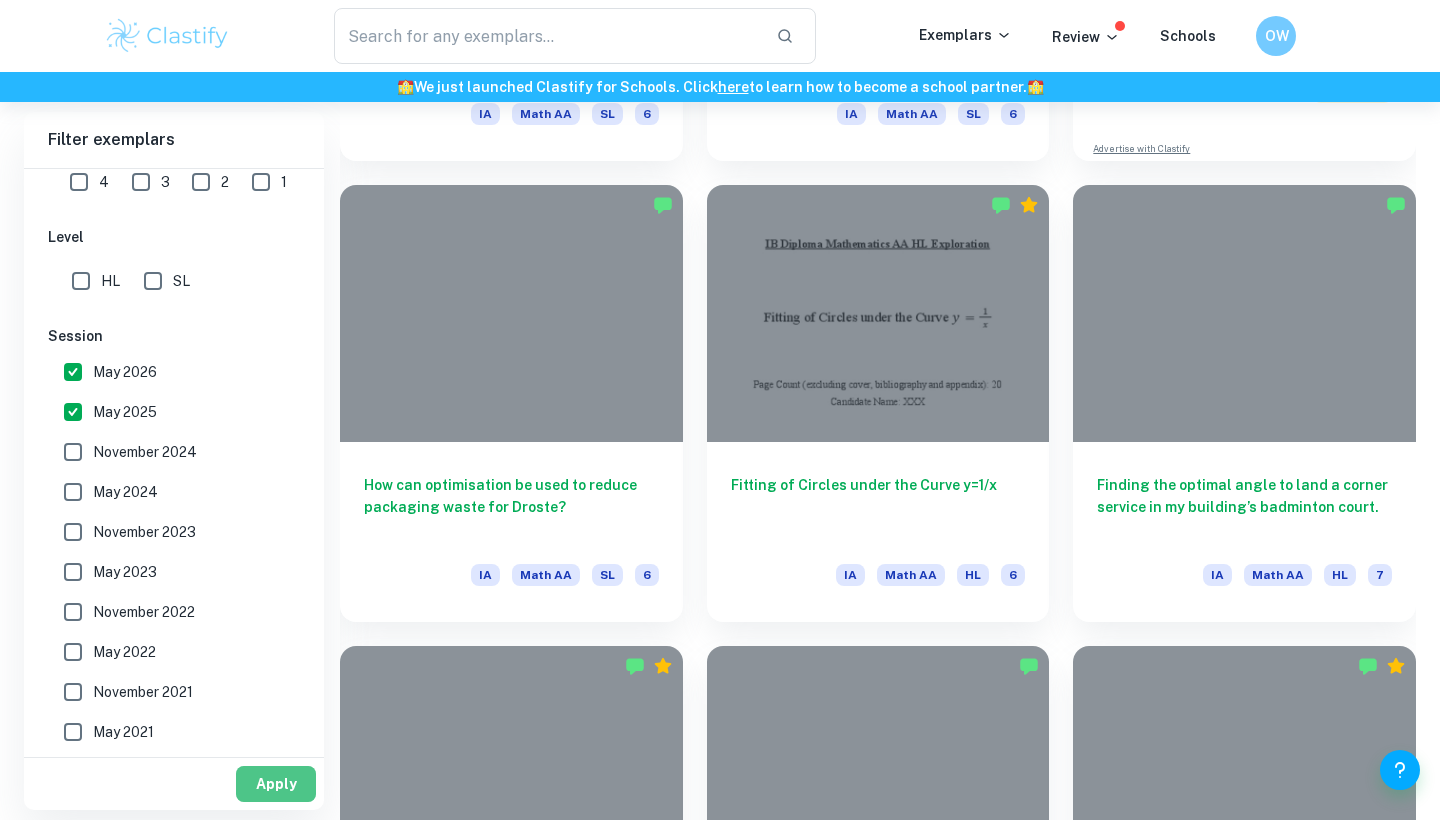 click on "Apply" at bounding box center [276, 784] 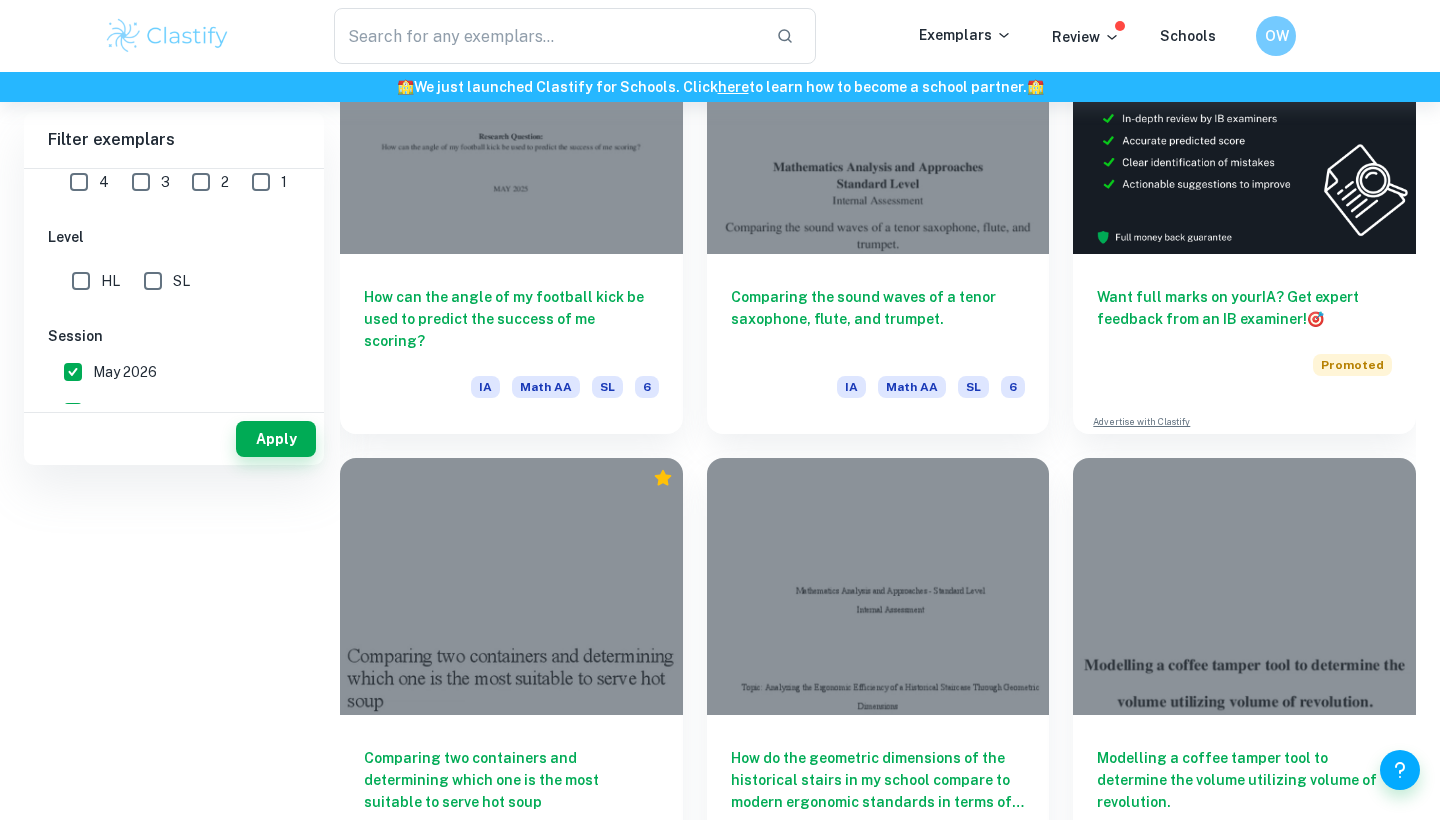 scroll, scrollTop: 731, scrollLeft: 0, axis: vertical 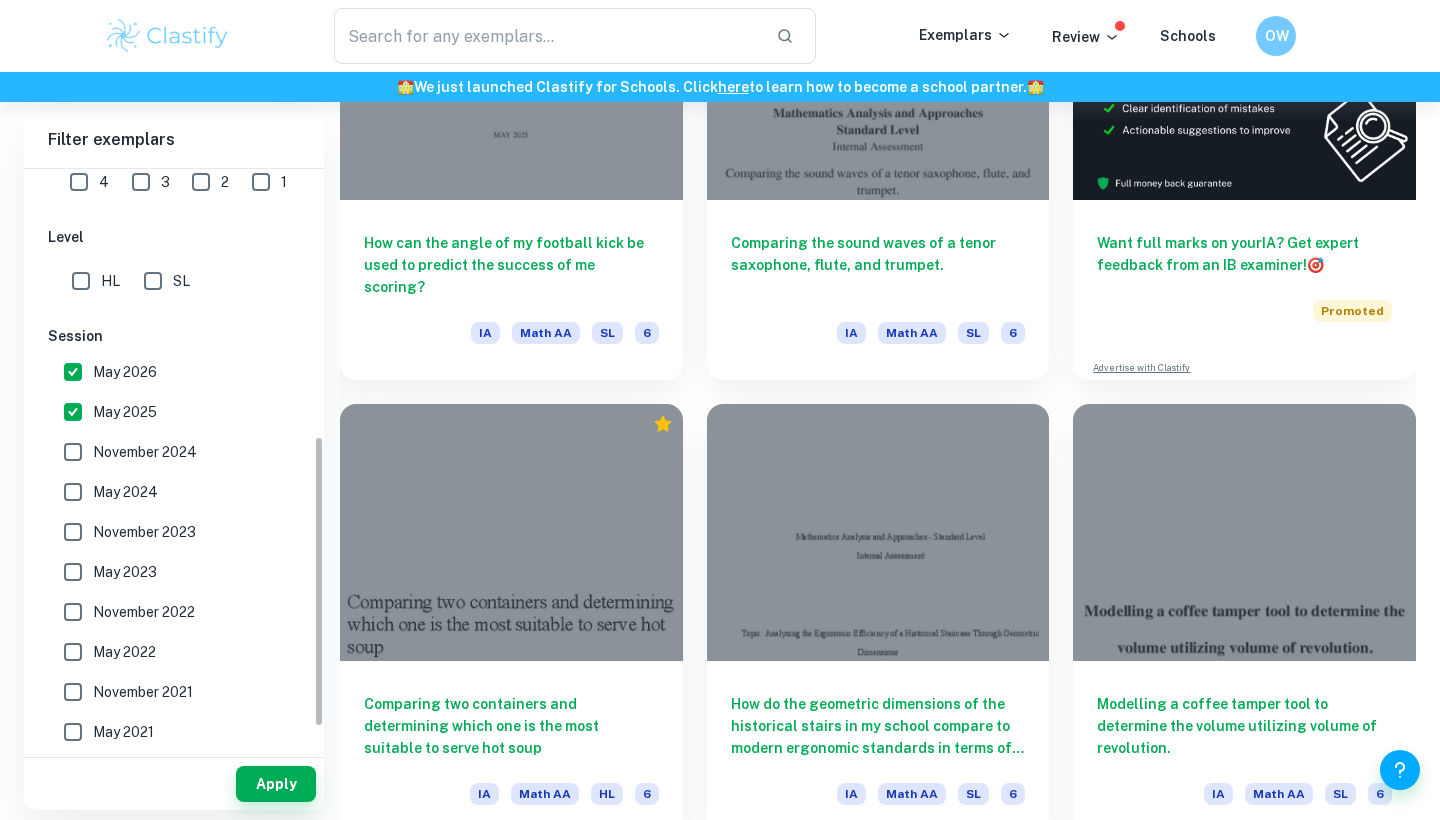 click on "November 2024" at bounding box center [145, 452] 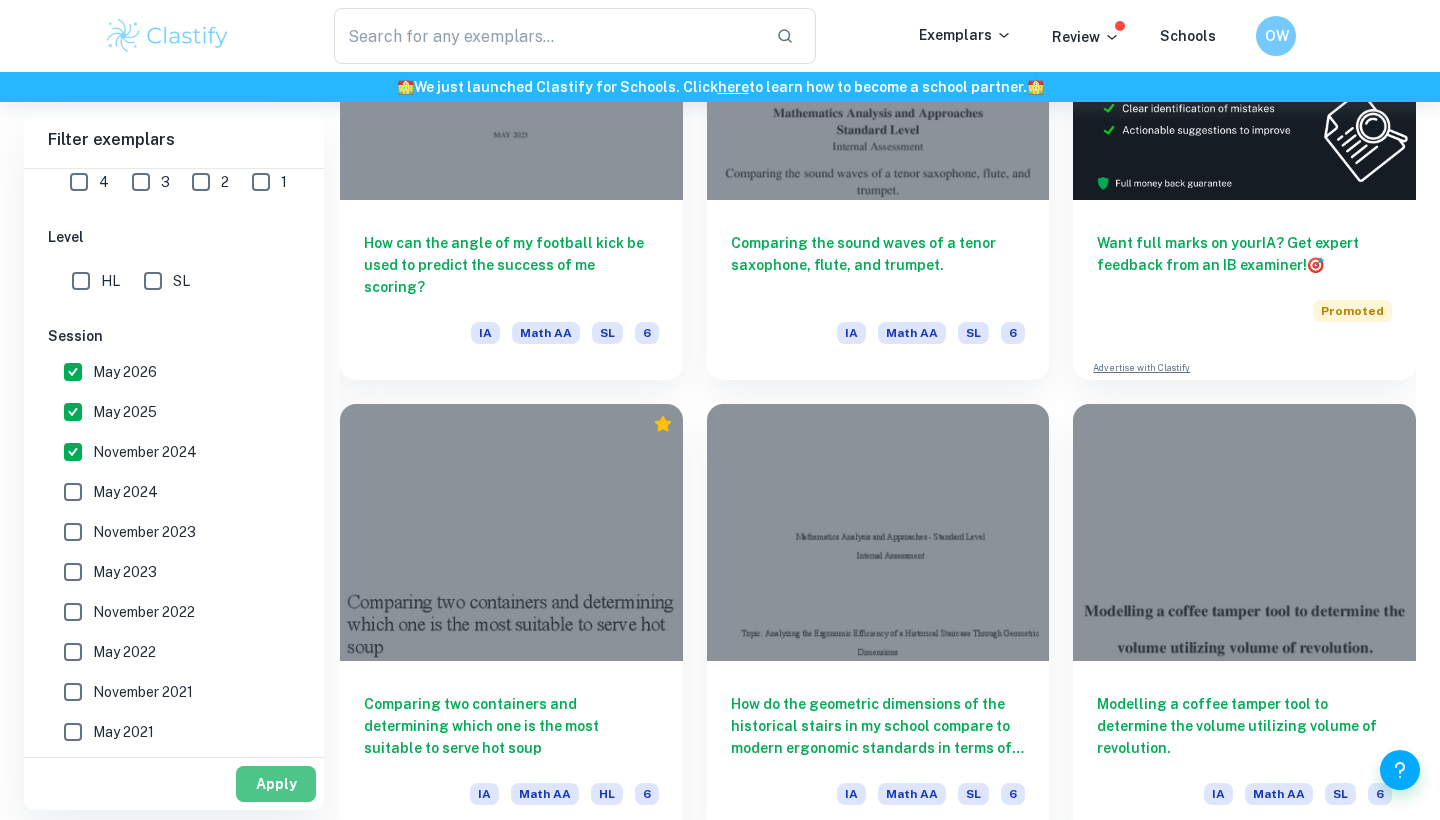 click on "Apply" at bounding box center [276, 784] 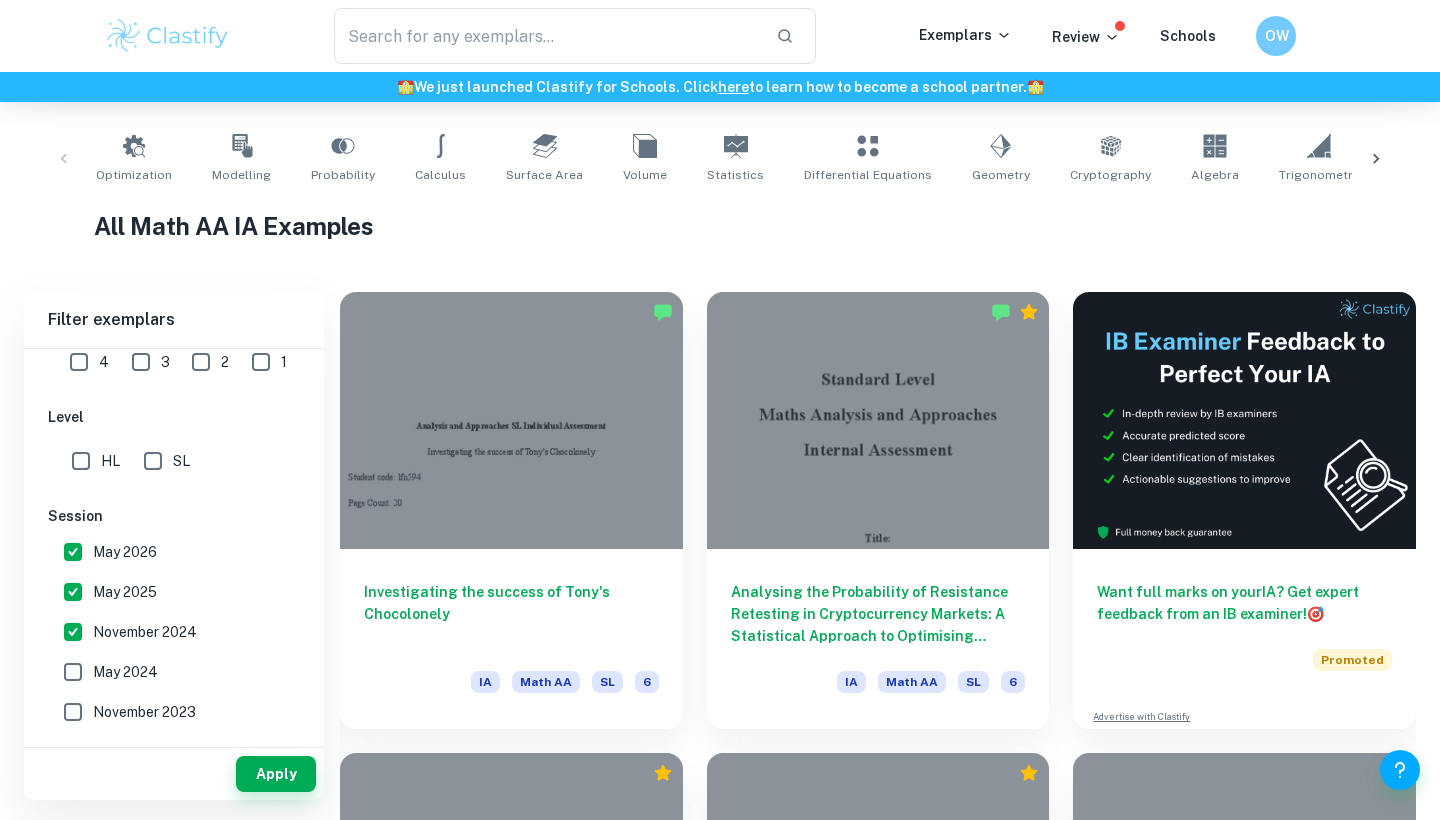 scroll, scrollTop: 362, scrollLeft: 0, axis: vertical 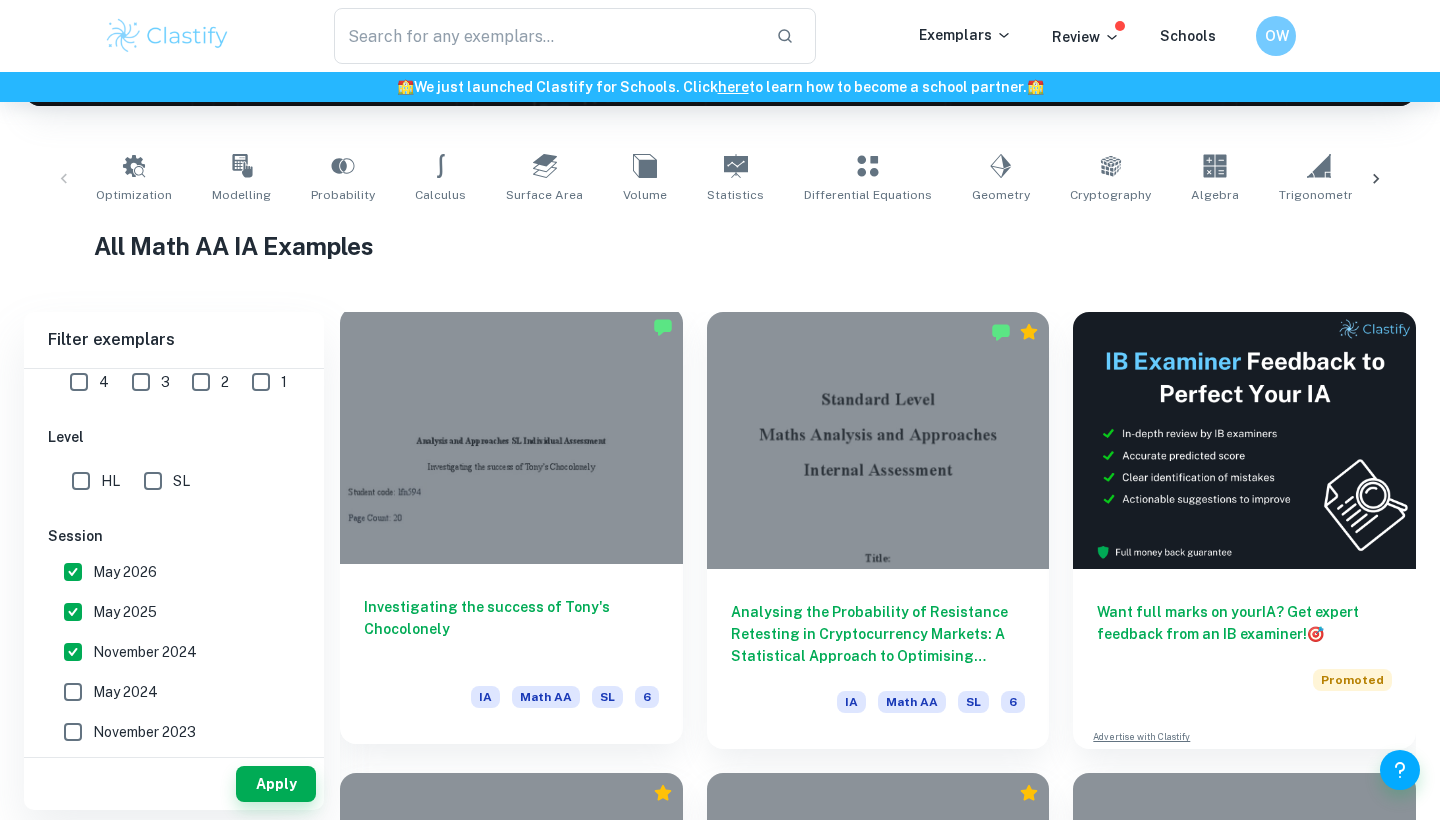 click on "Investigating the success of Tony's Chocolonely" at bounding box center (511, 629) 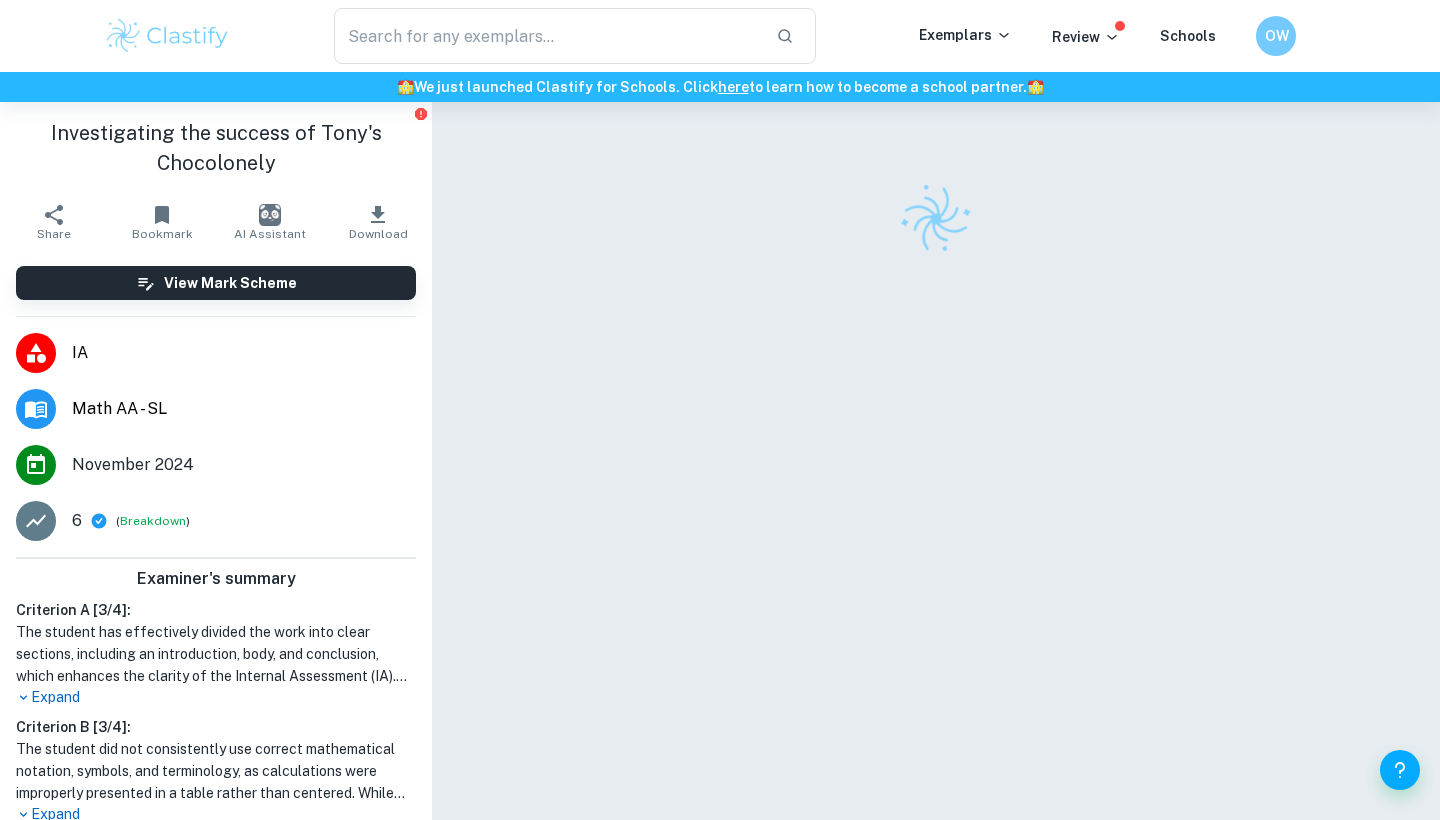 scroll, scrollTop: 10, scrollLeft: 0, axis: vertical 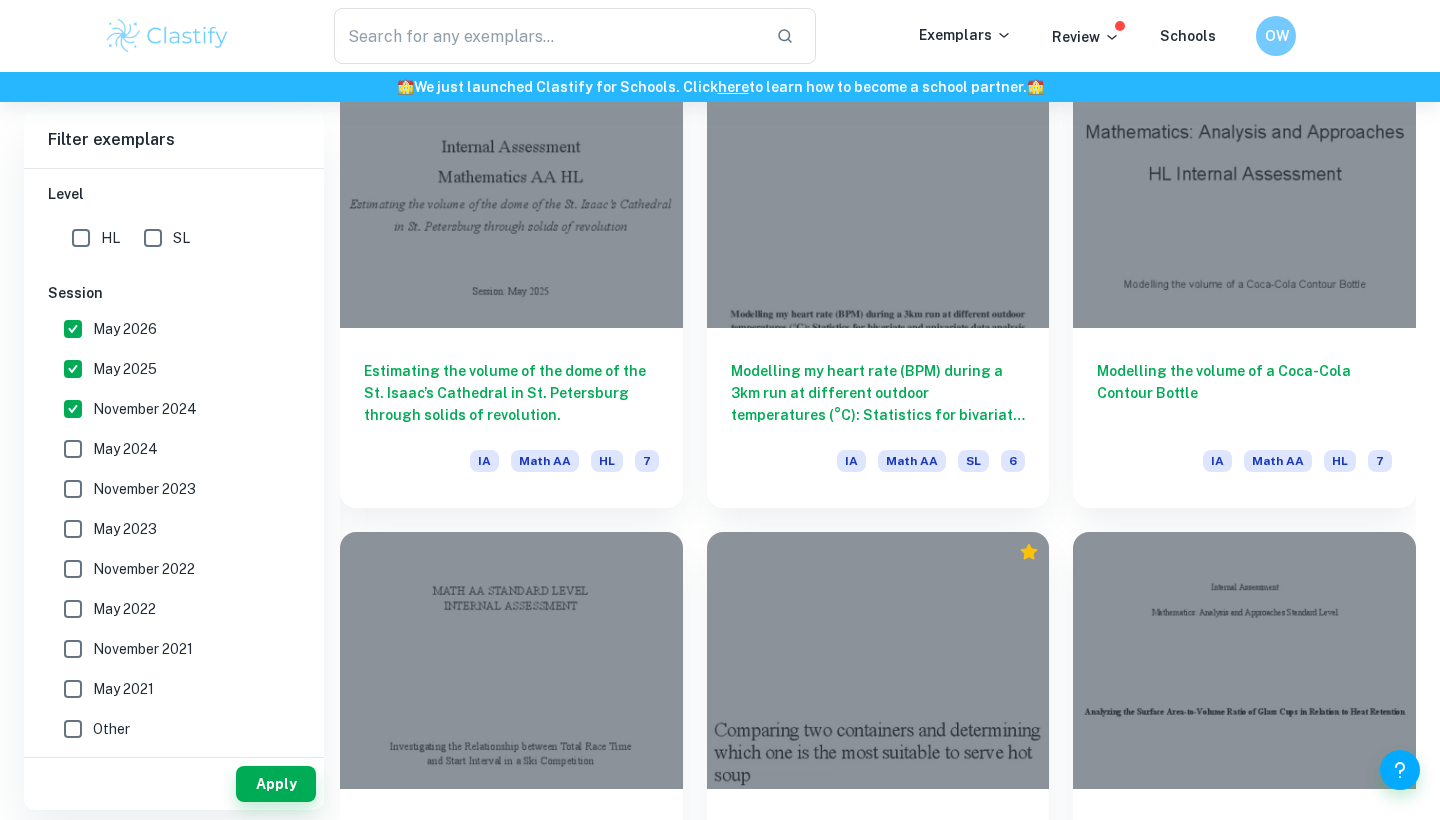 click on "May 2024" at bounding box center [168, 449] 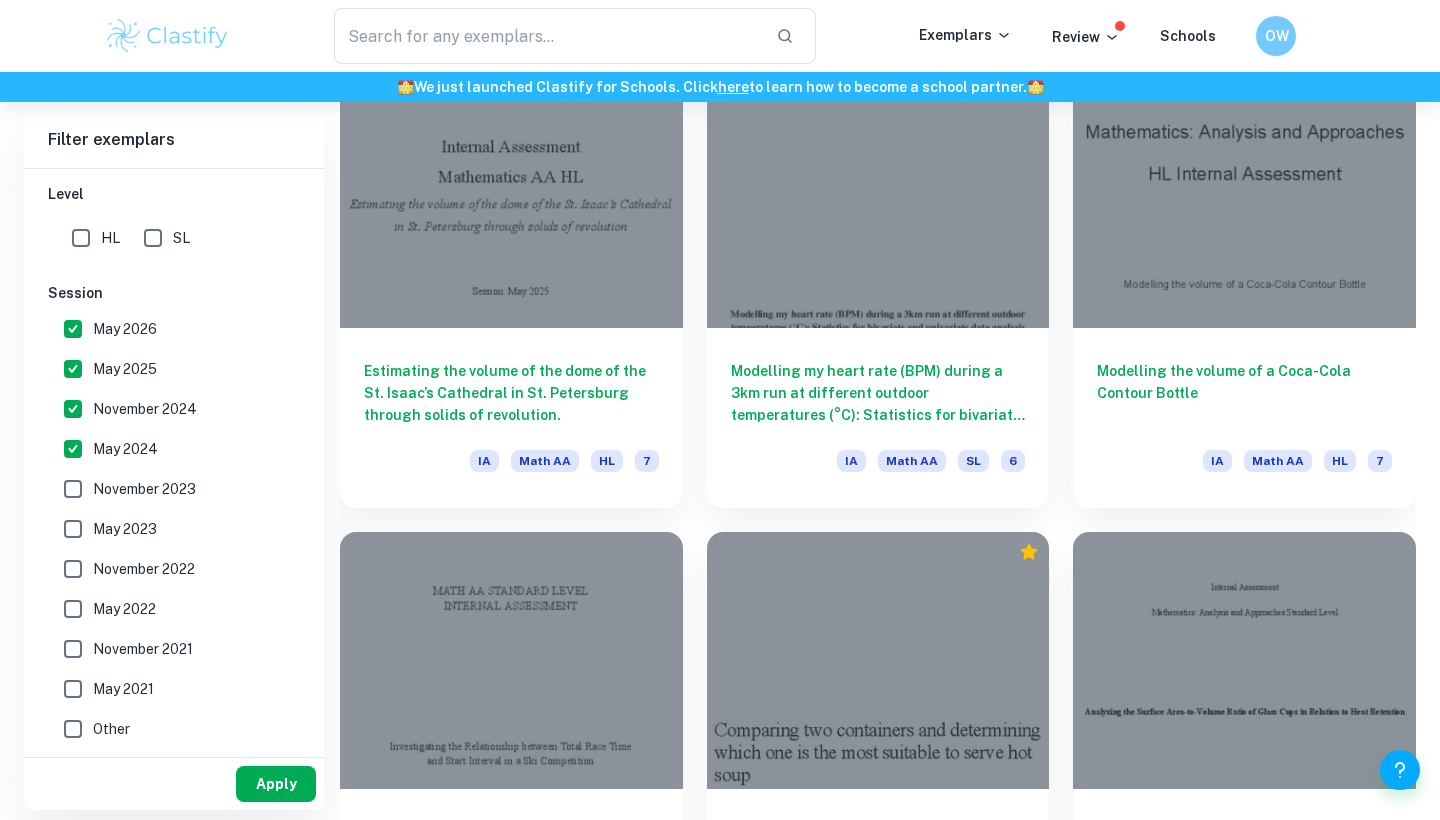 click on "Apply" at bounding box center (276, 784) 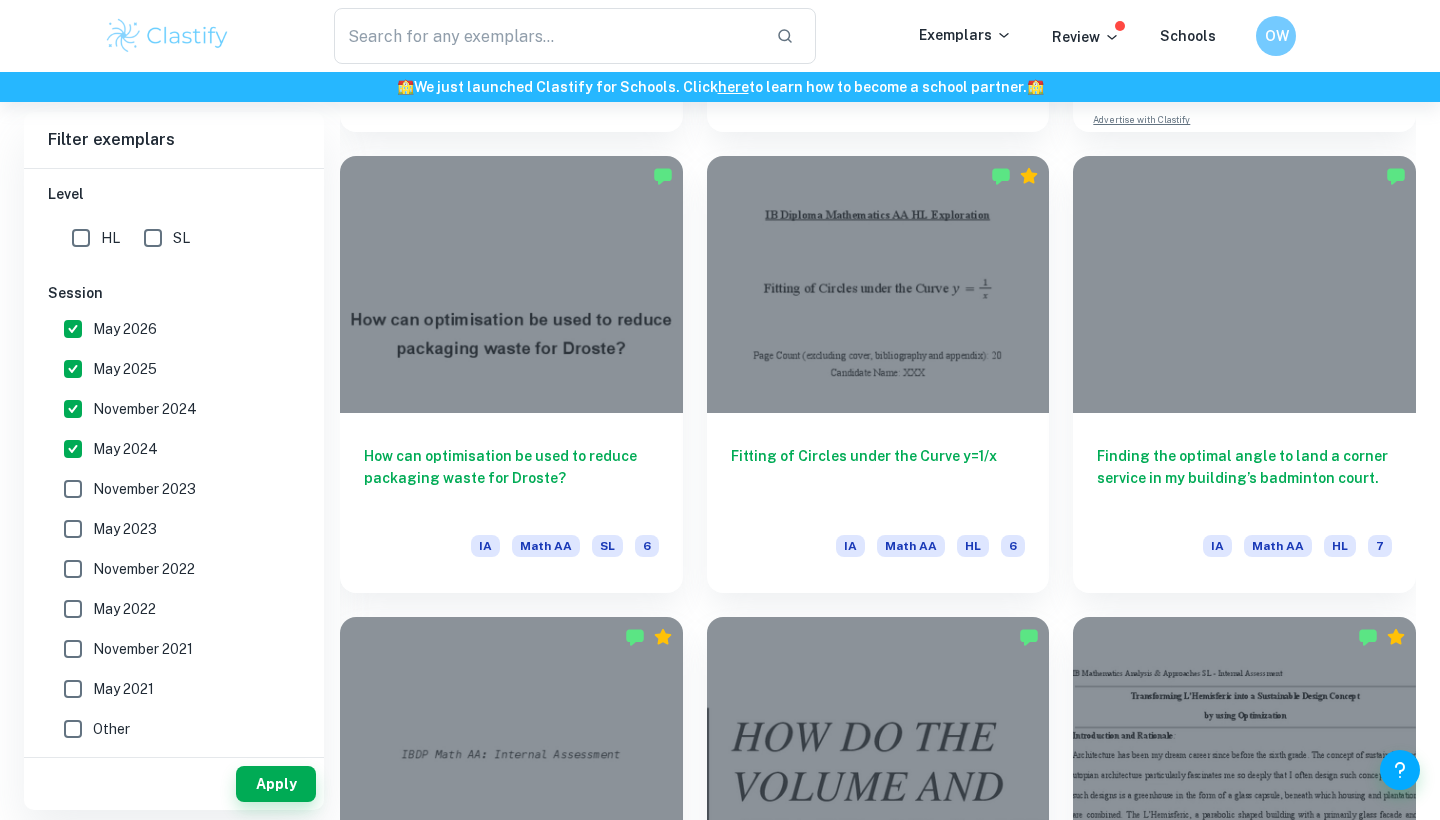 scroll, scrollTop: 981, scrollLeft: 0, axis: vertical 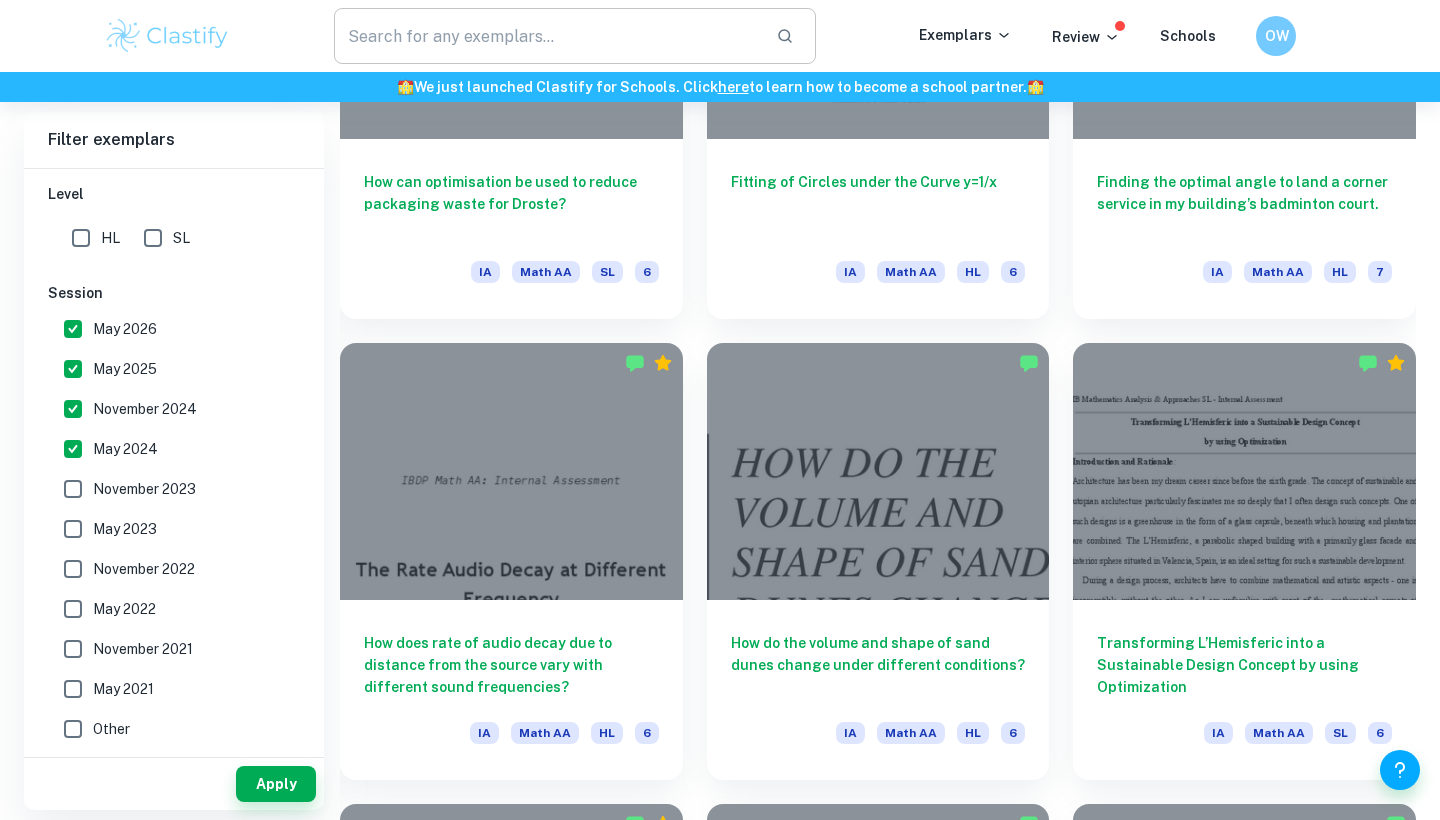 click at bounding box center [547, 36] 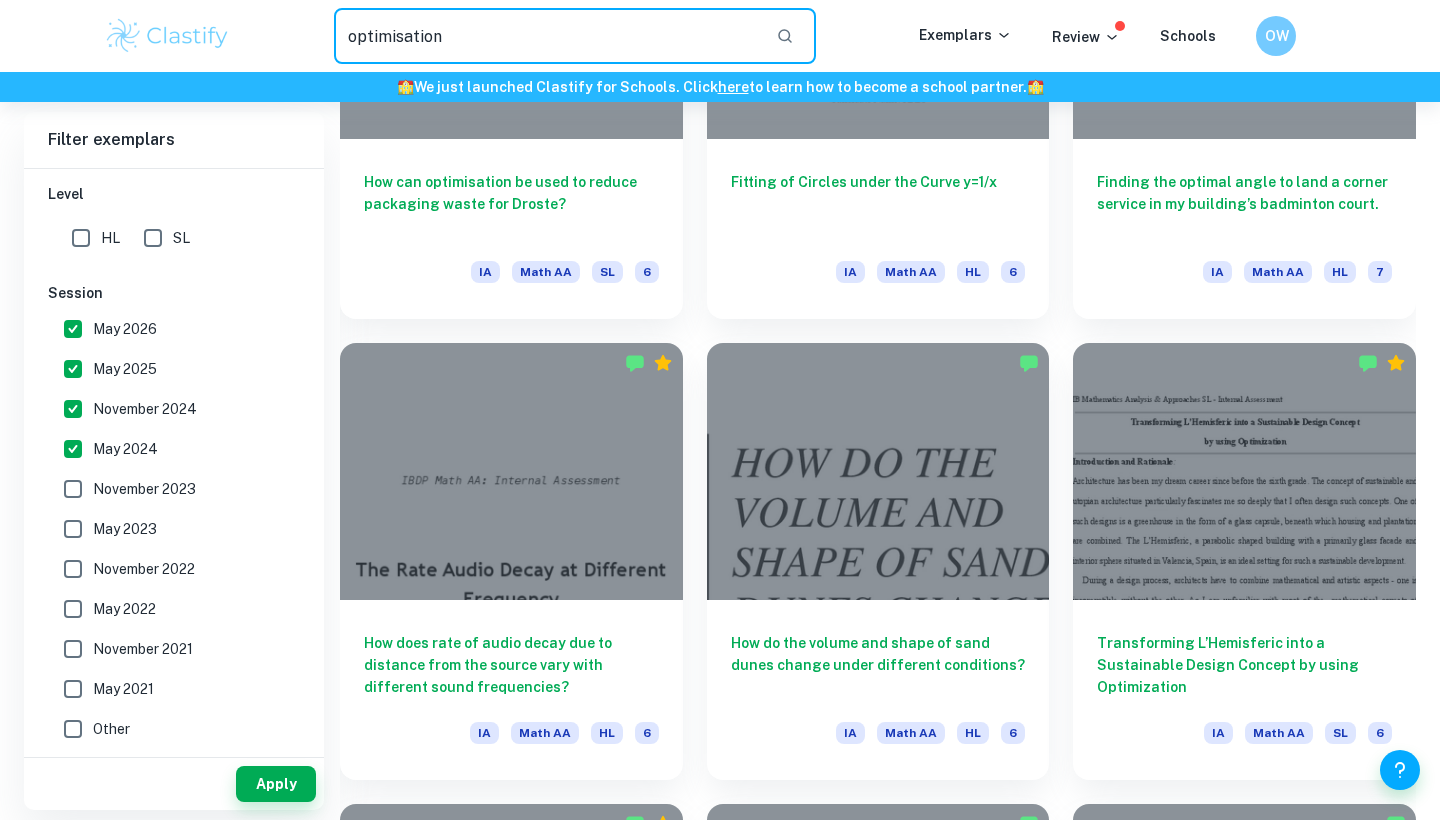 type on "optimisation" 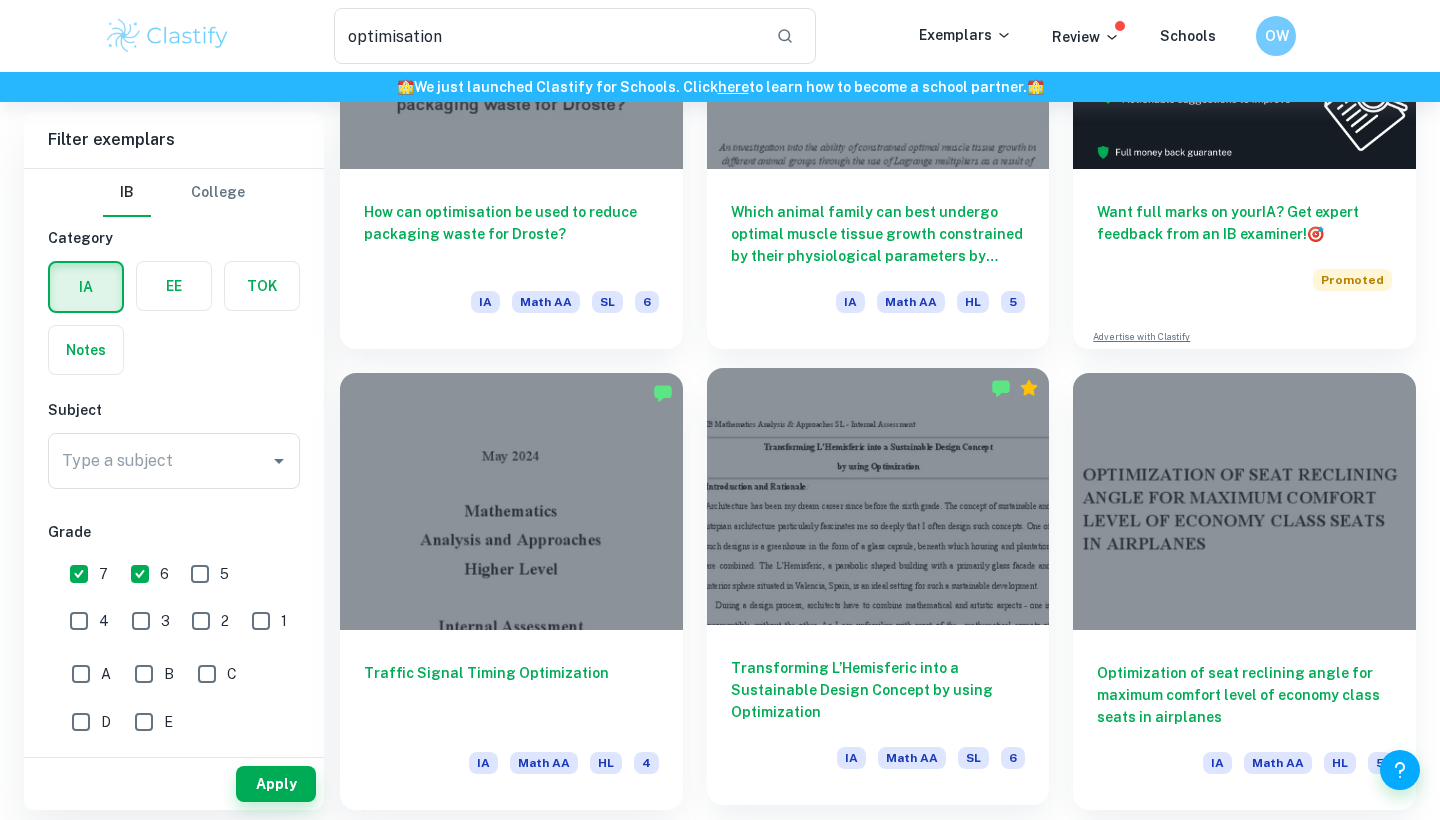 scroll, scrollTop: 306, scrollLeft: 0, axis: vertical 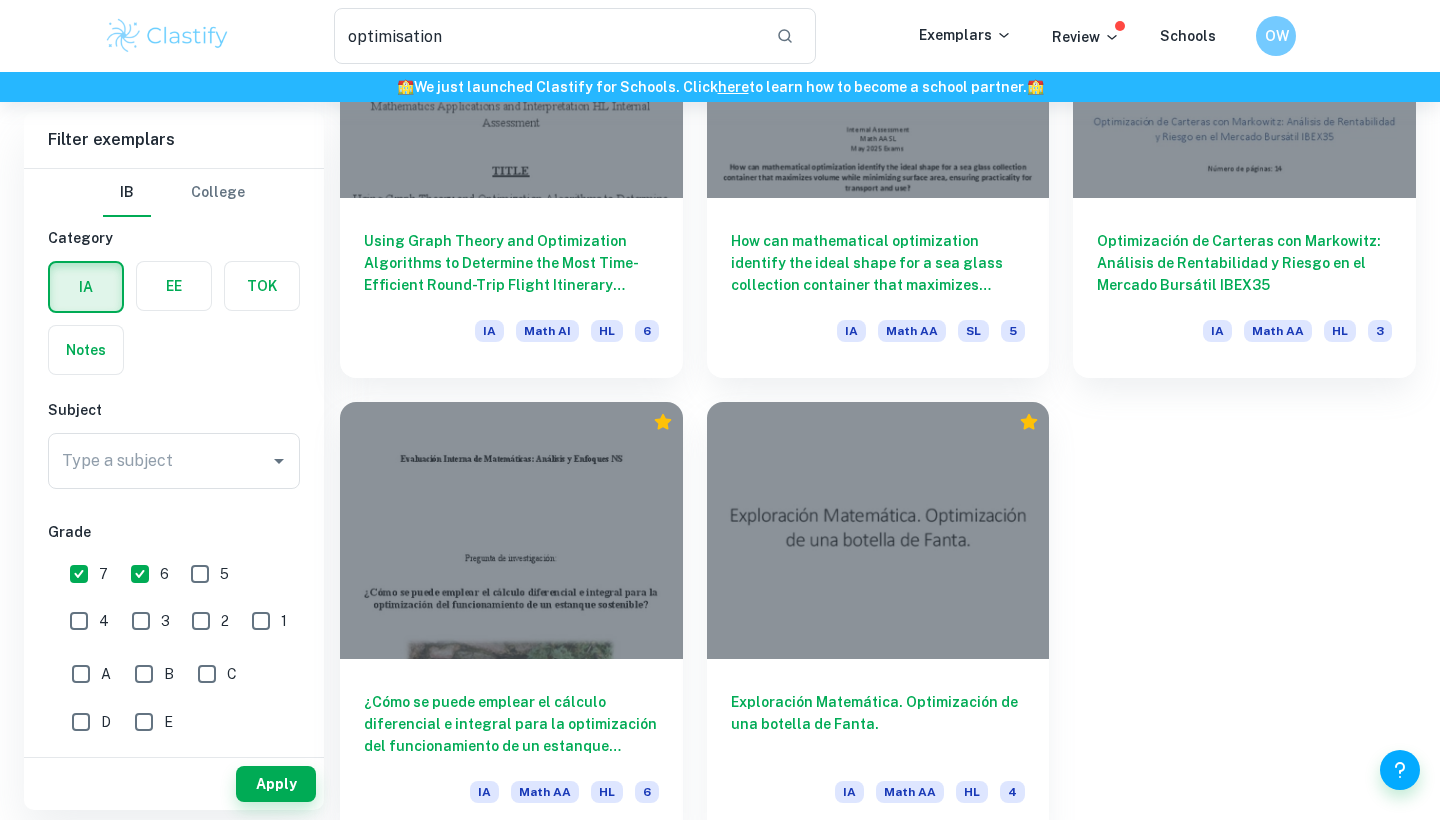 click on "6" at bounding box center (140, 574) 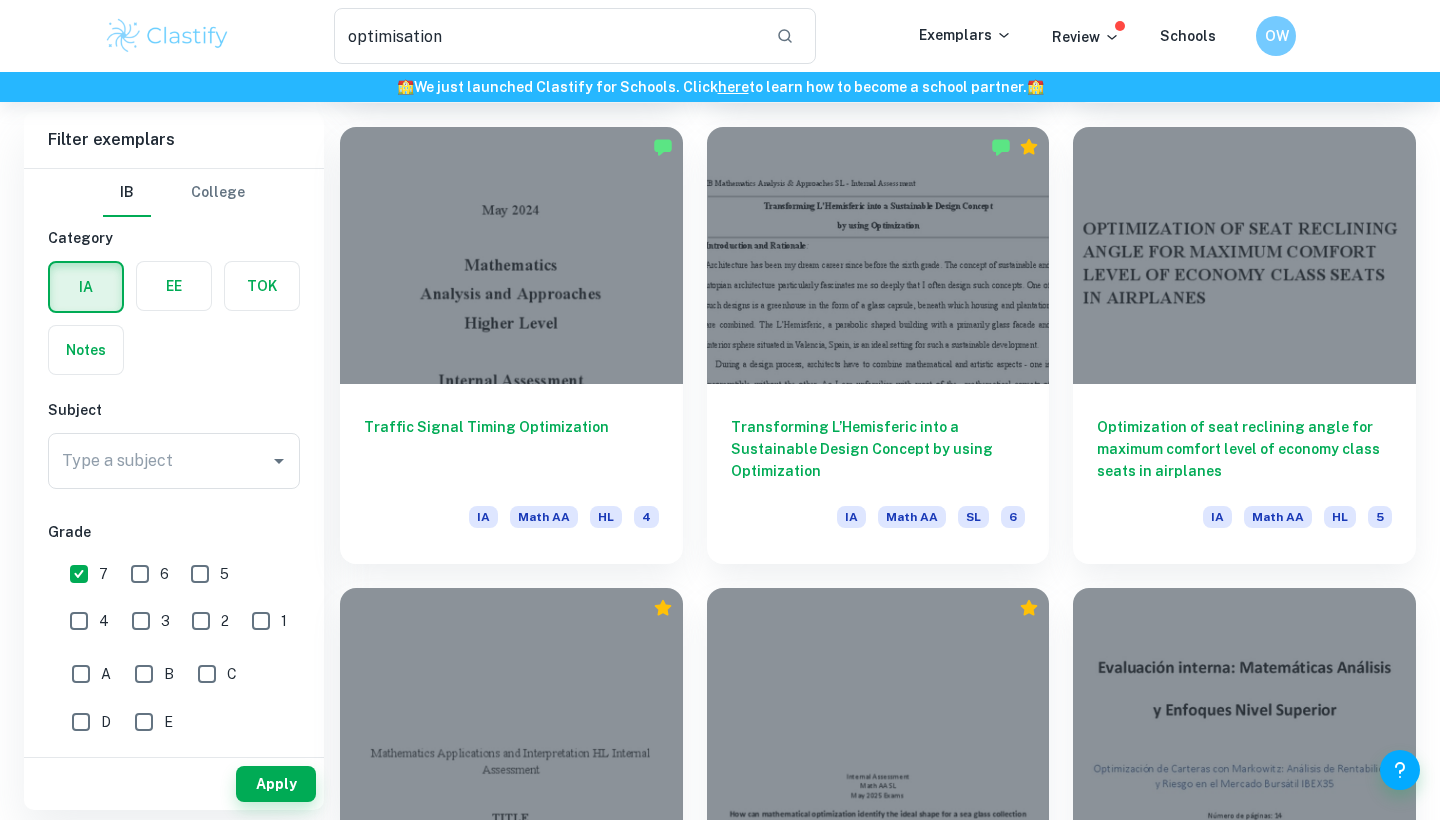 scroll, scrollTop: 498, scrollLeft: 0, axis: vertical 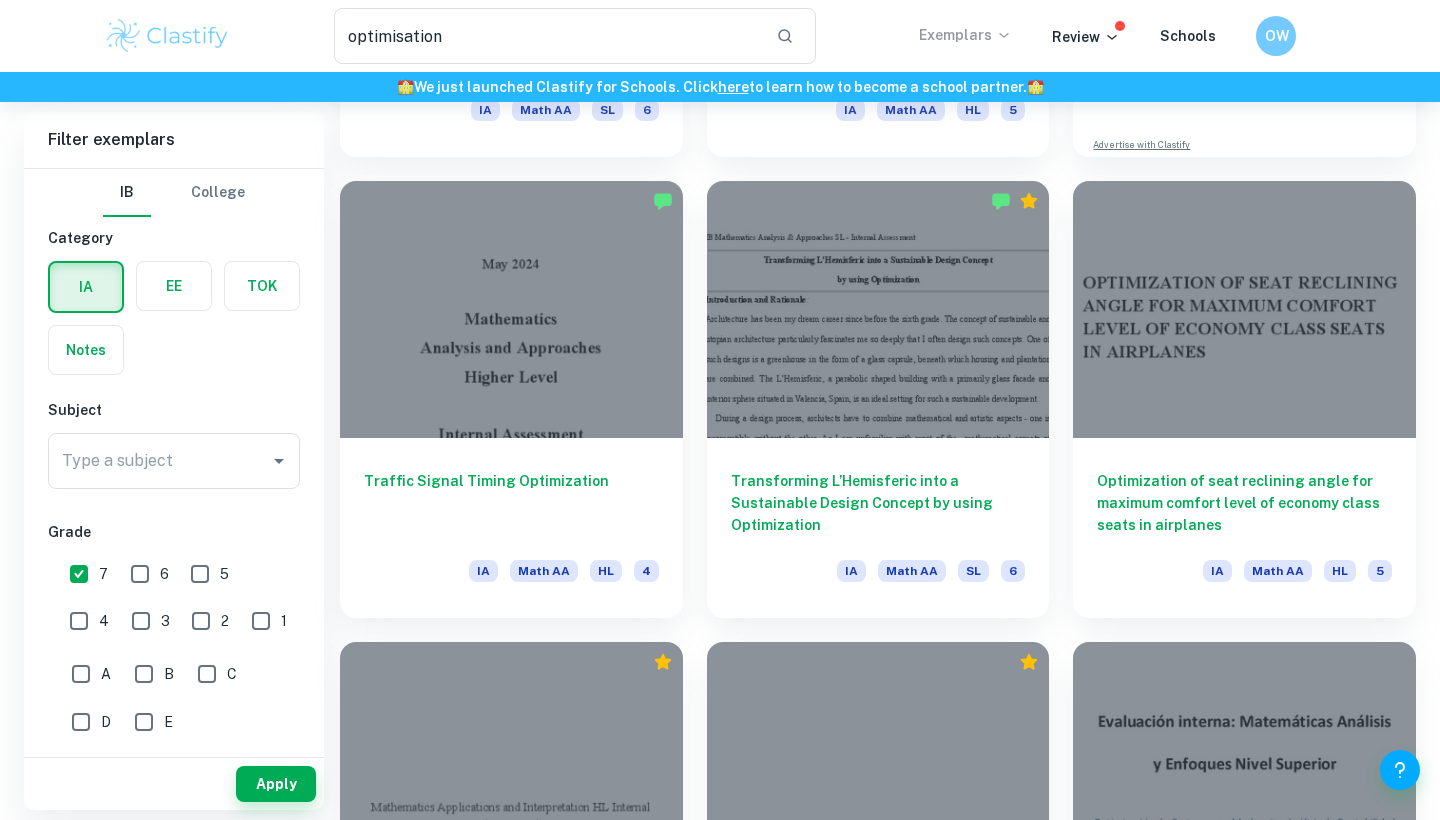 click on "Exemplars" at bounding box center [965, 35] 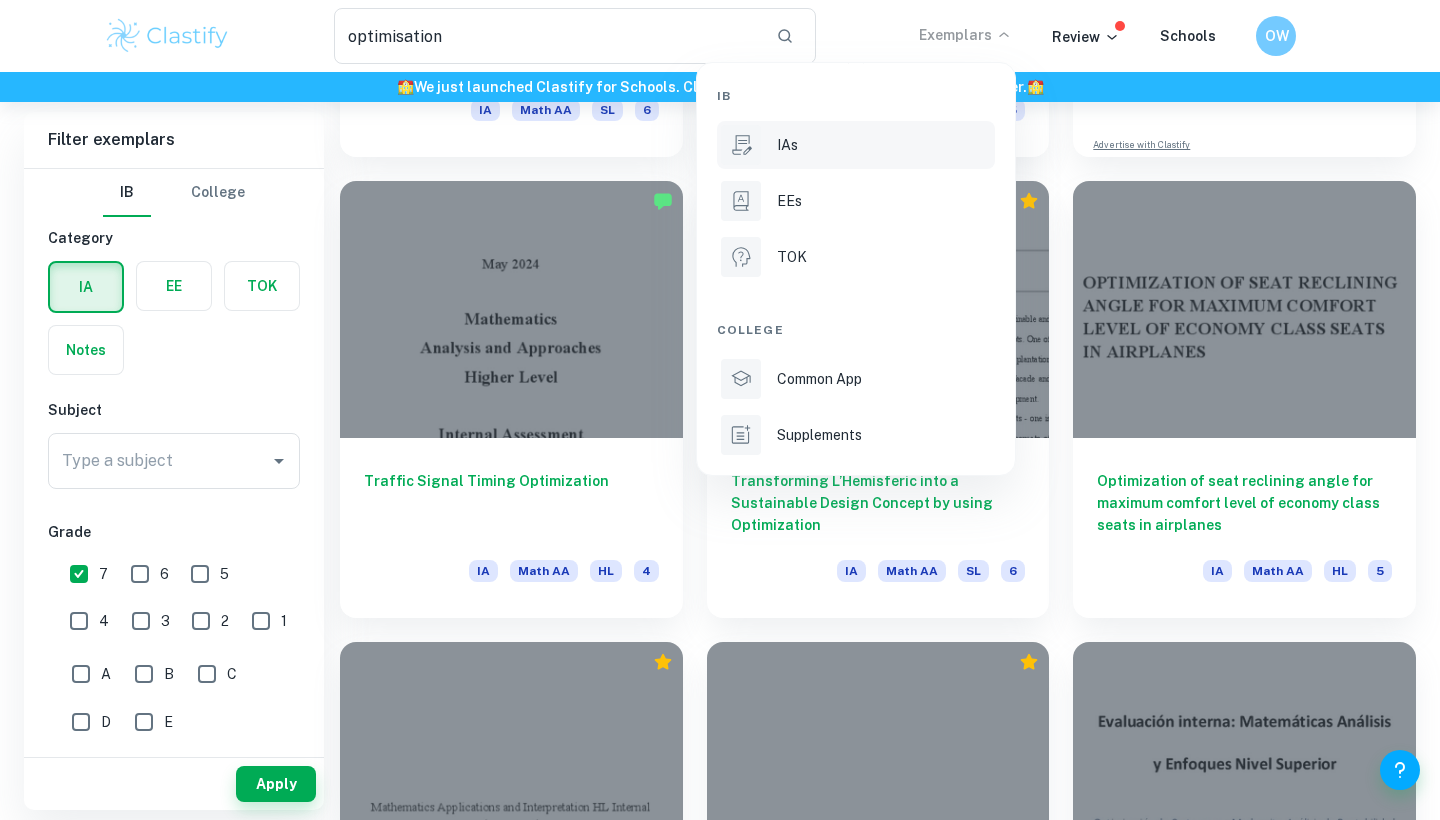 click on "IAs" at bounding box center (884, 145) 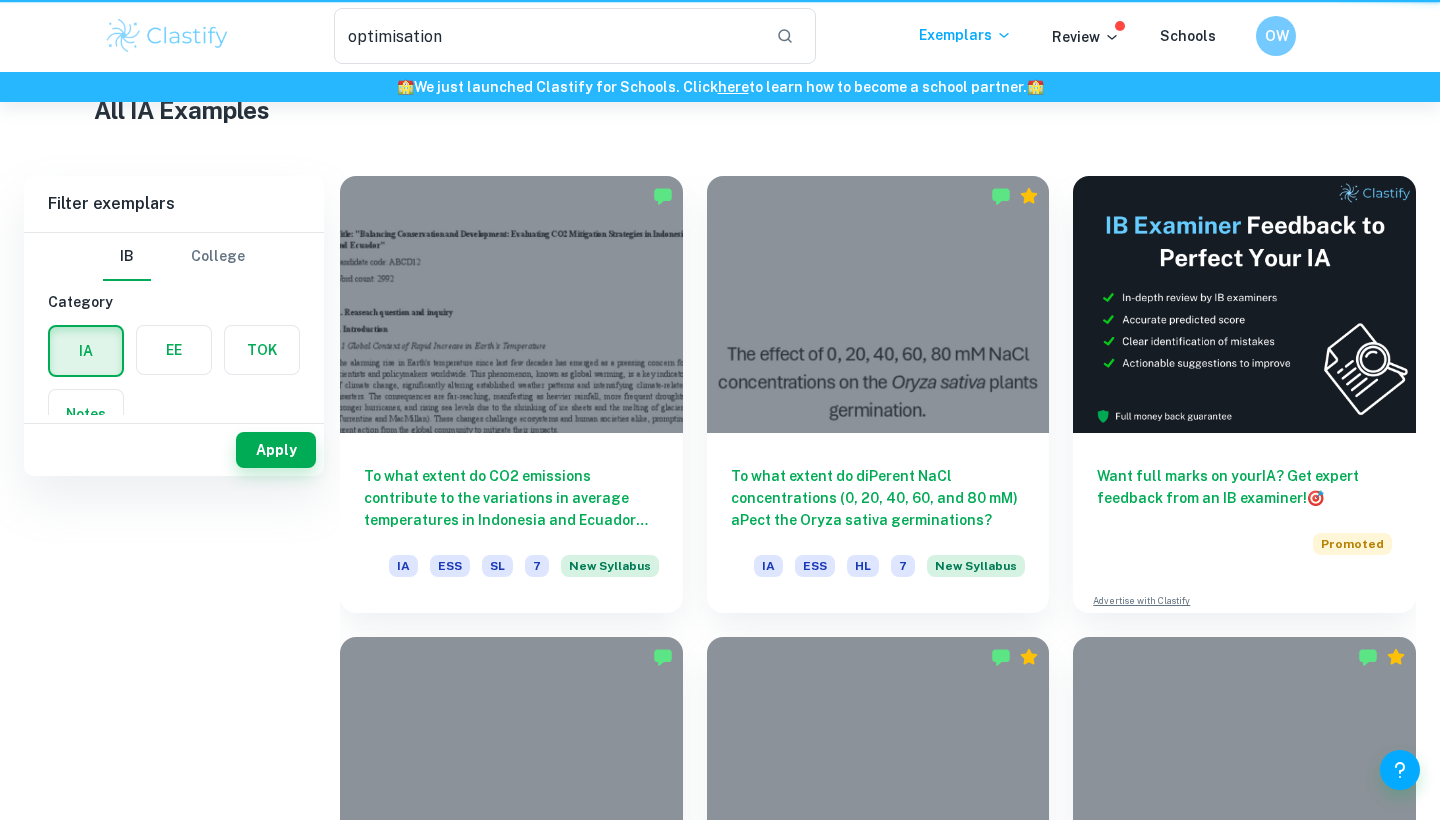type 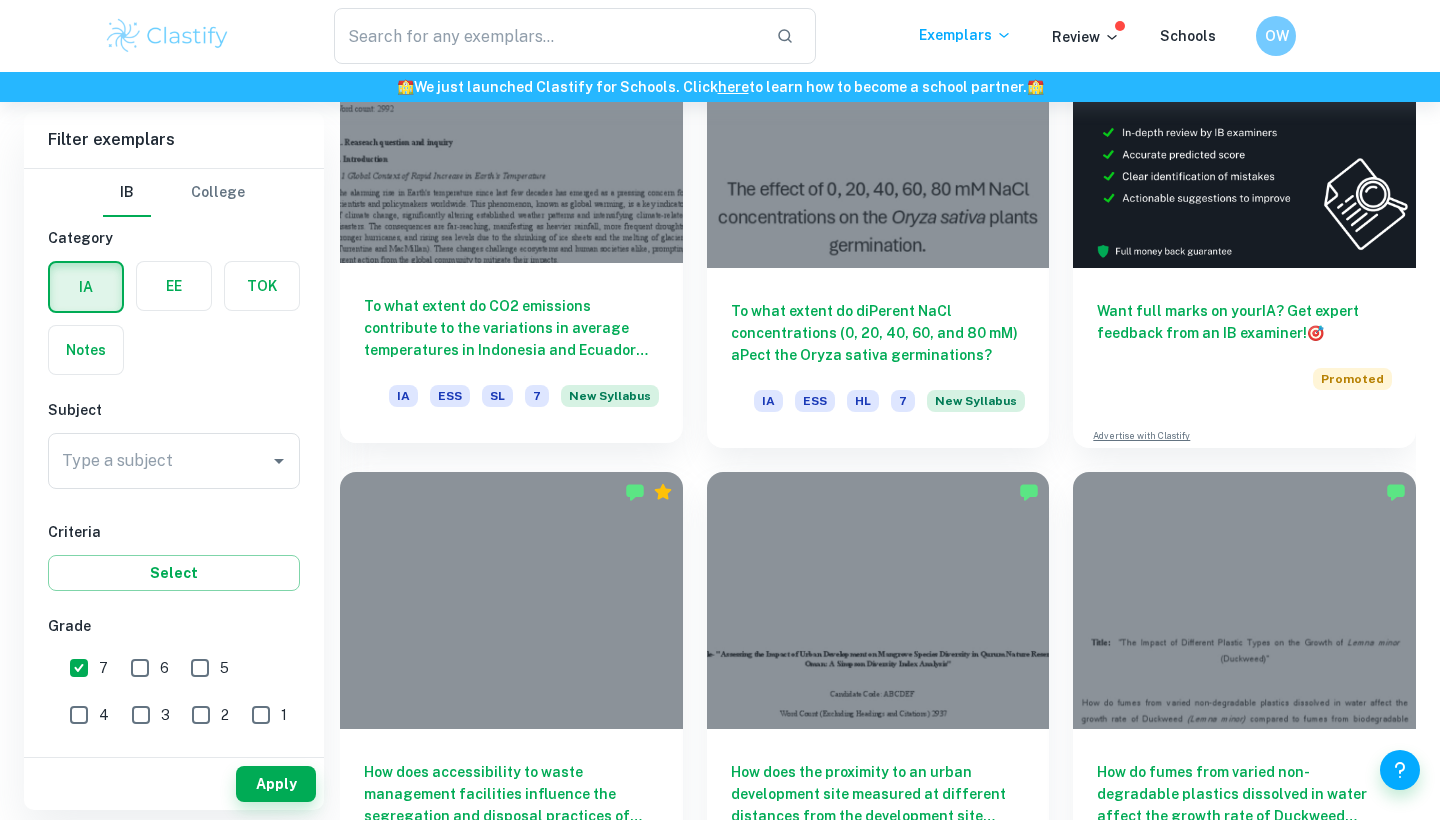 scroll, scrollTop: 653, scrollLeft: 0, axis: vertical 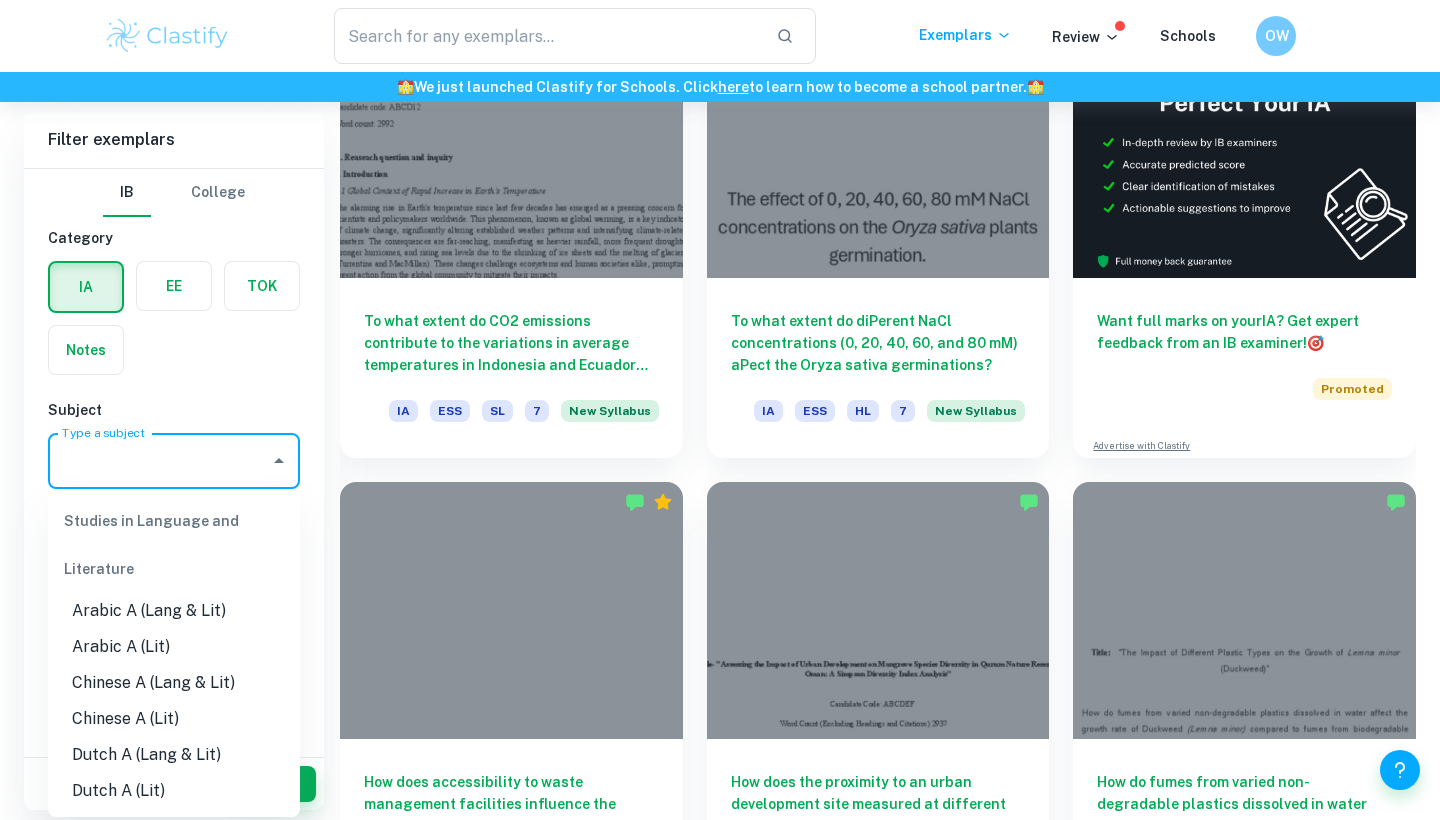 click on "Type a subject" at bounding box center [159, 461] 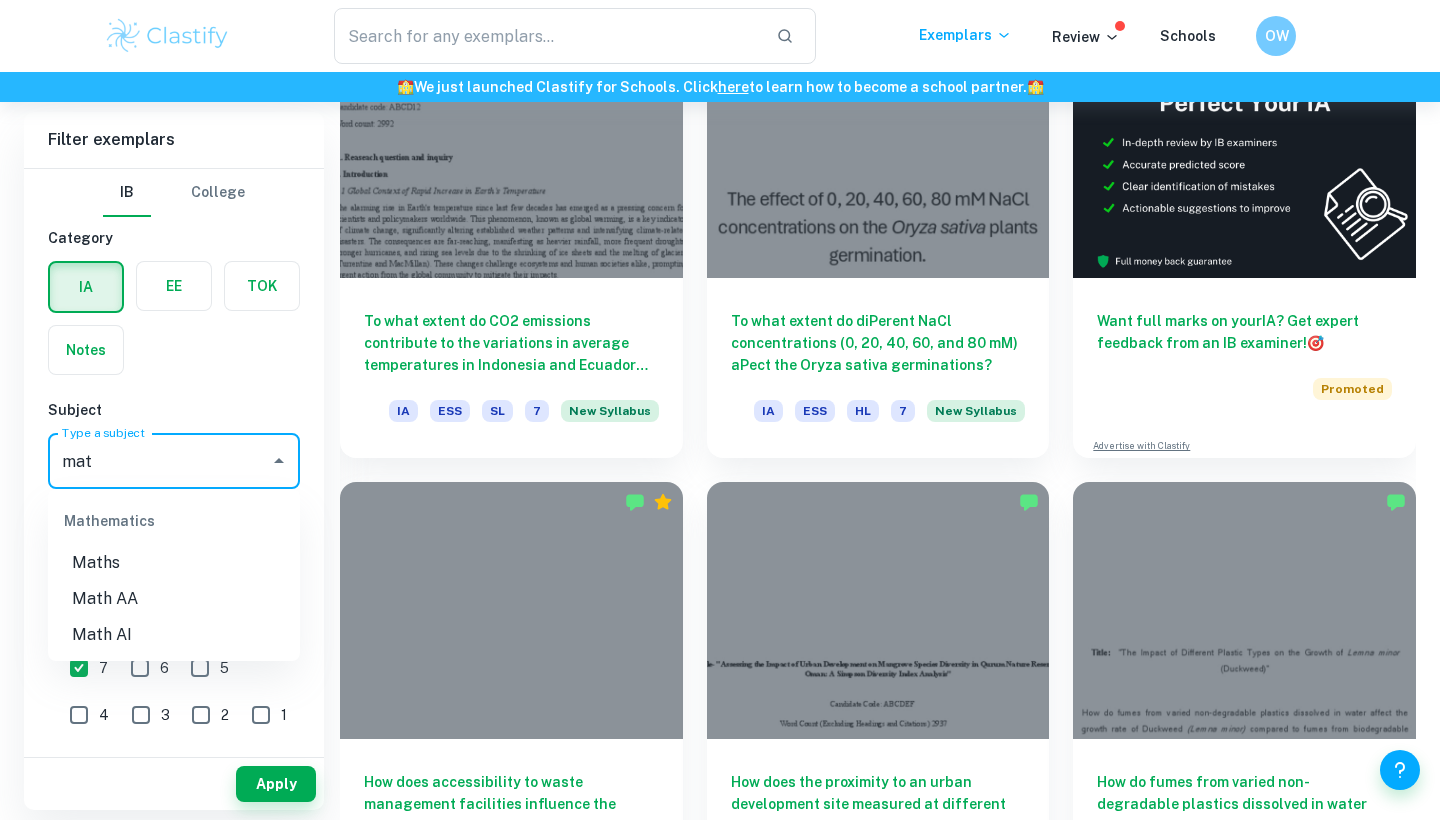 click on "Math AA" at bounding box center [174, 599] 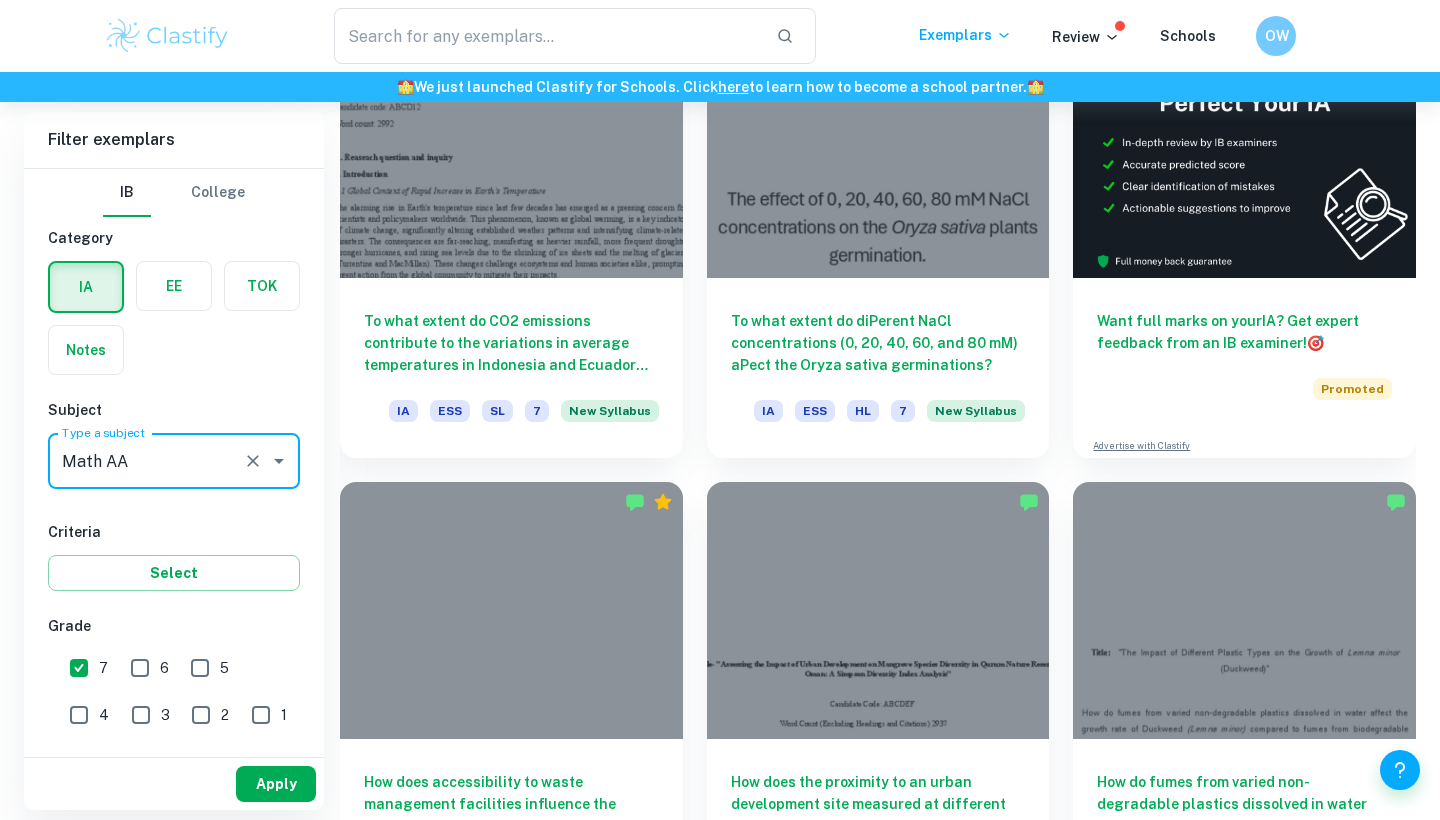 click on "Apply" at bounding box center (276, 784) 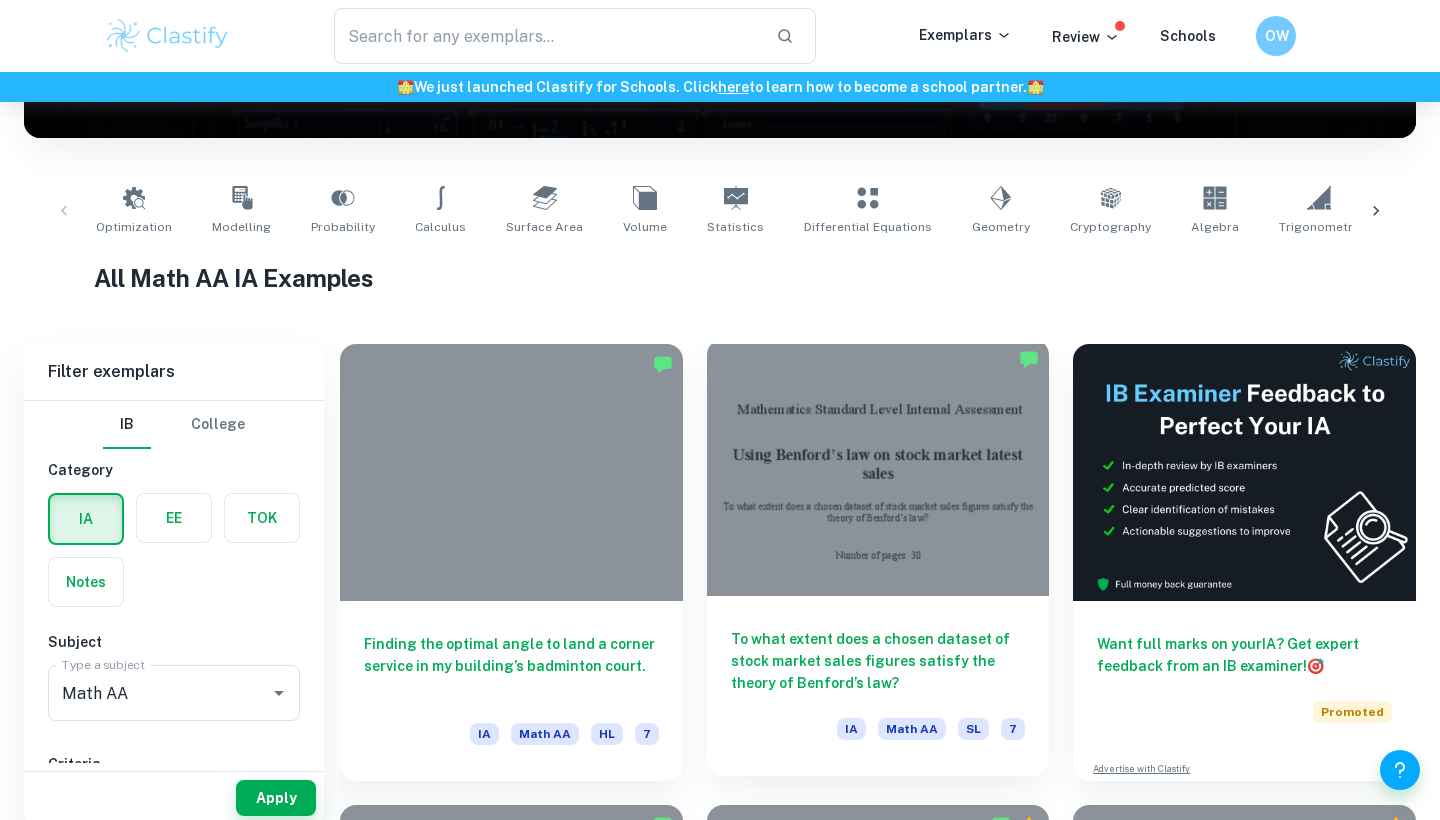 scroll, scrollTop: 345, scrollLeft: 0, axis: vertical 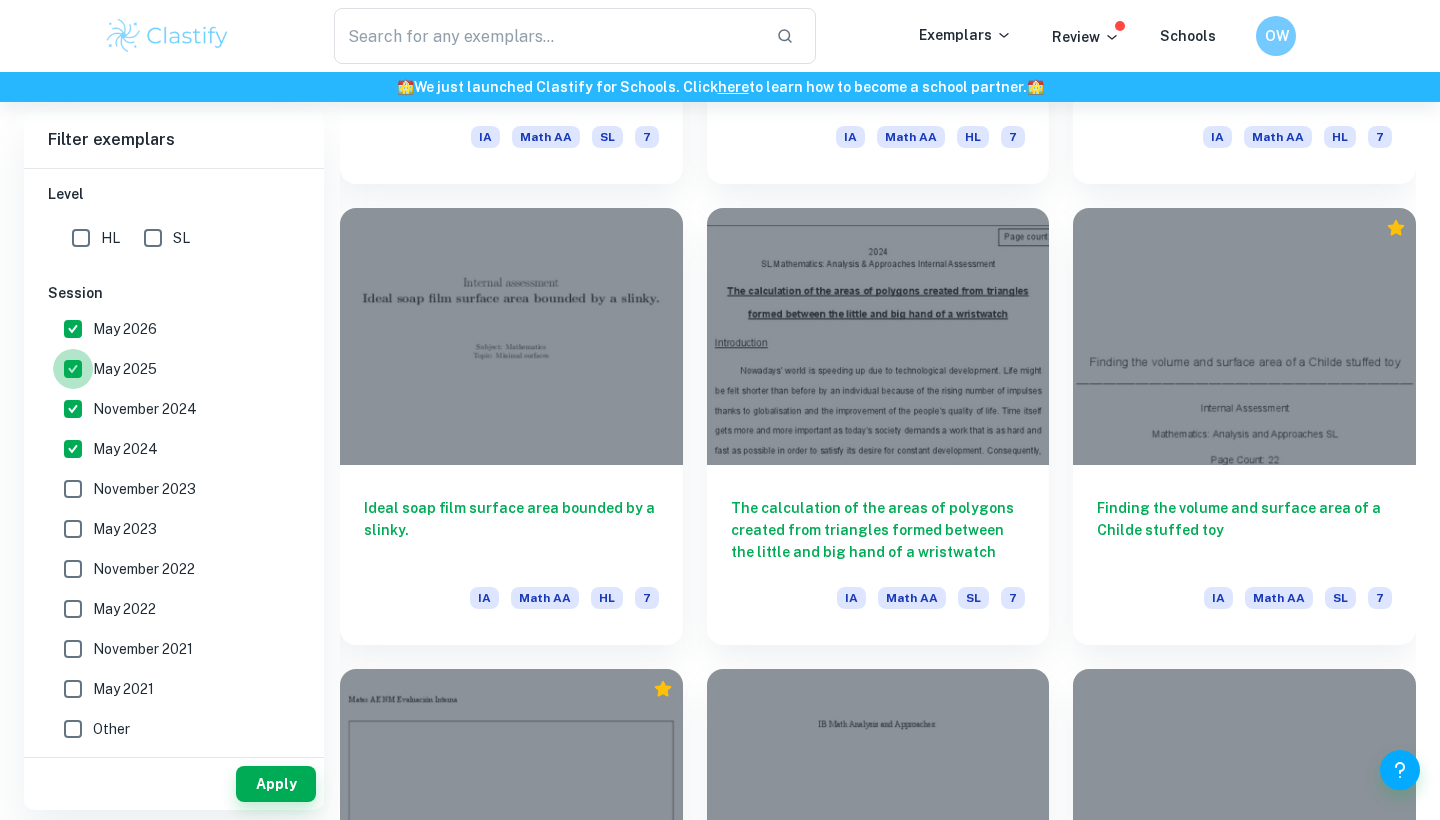 click on "May 2025" at bounding box center (73, 369) 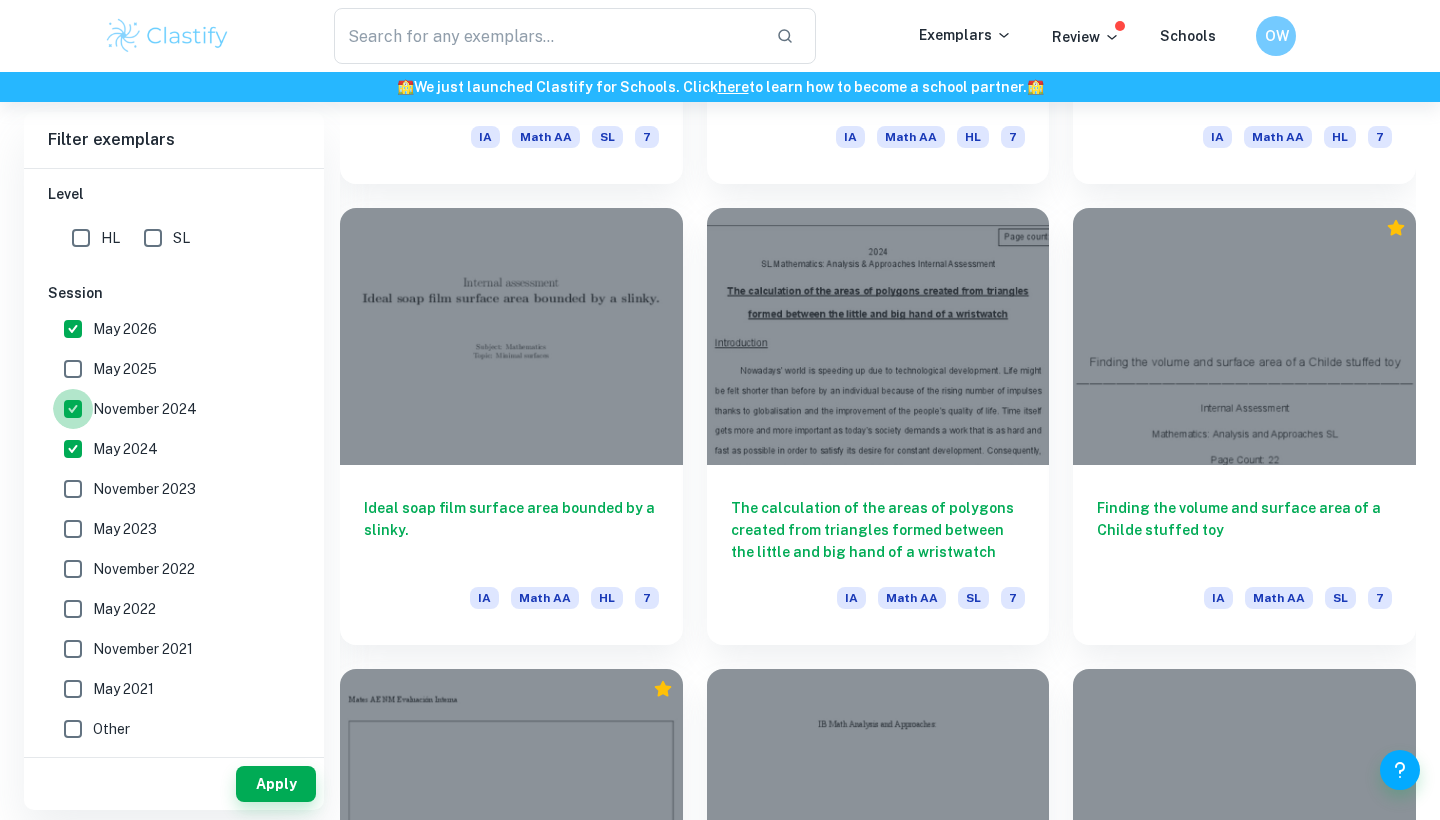 click on "November 2024" at bounding box center [73, 409] 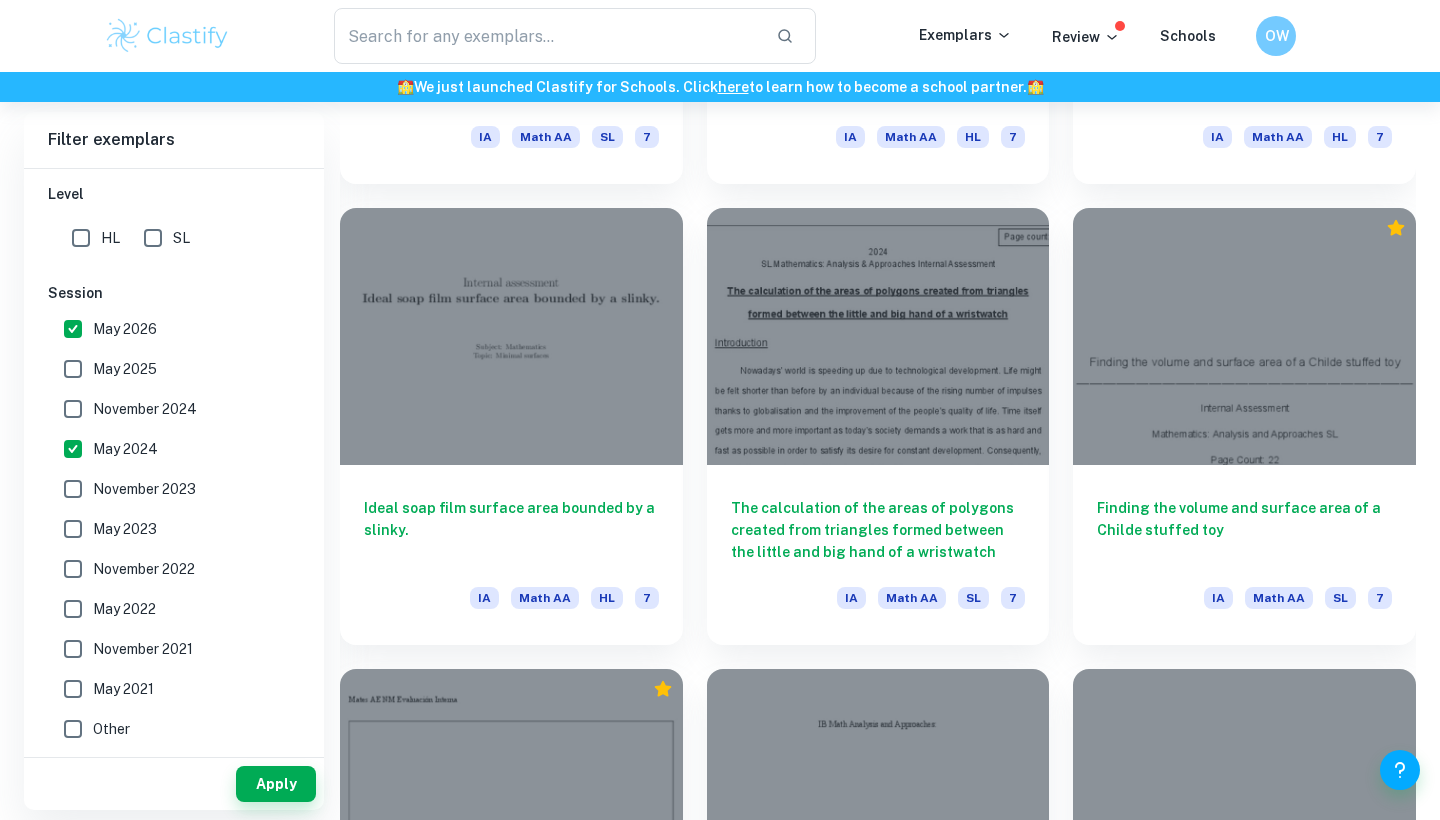 click on "May 2024" at bounding box center [73, 449] 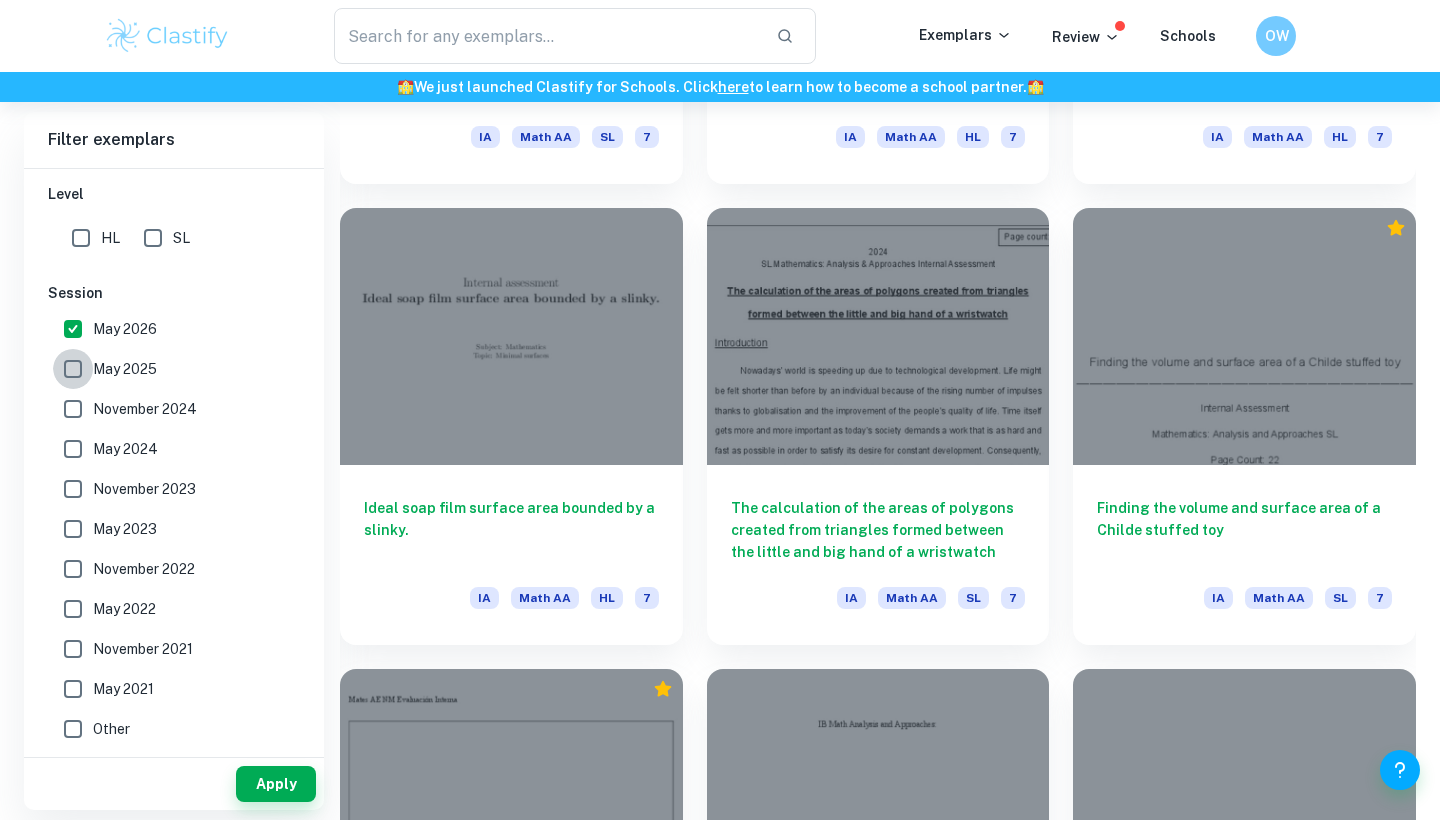 click on "May 2025" at bounding box center [73, 369] 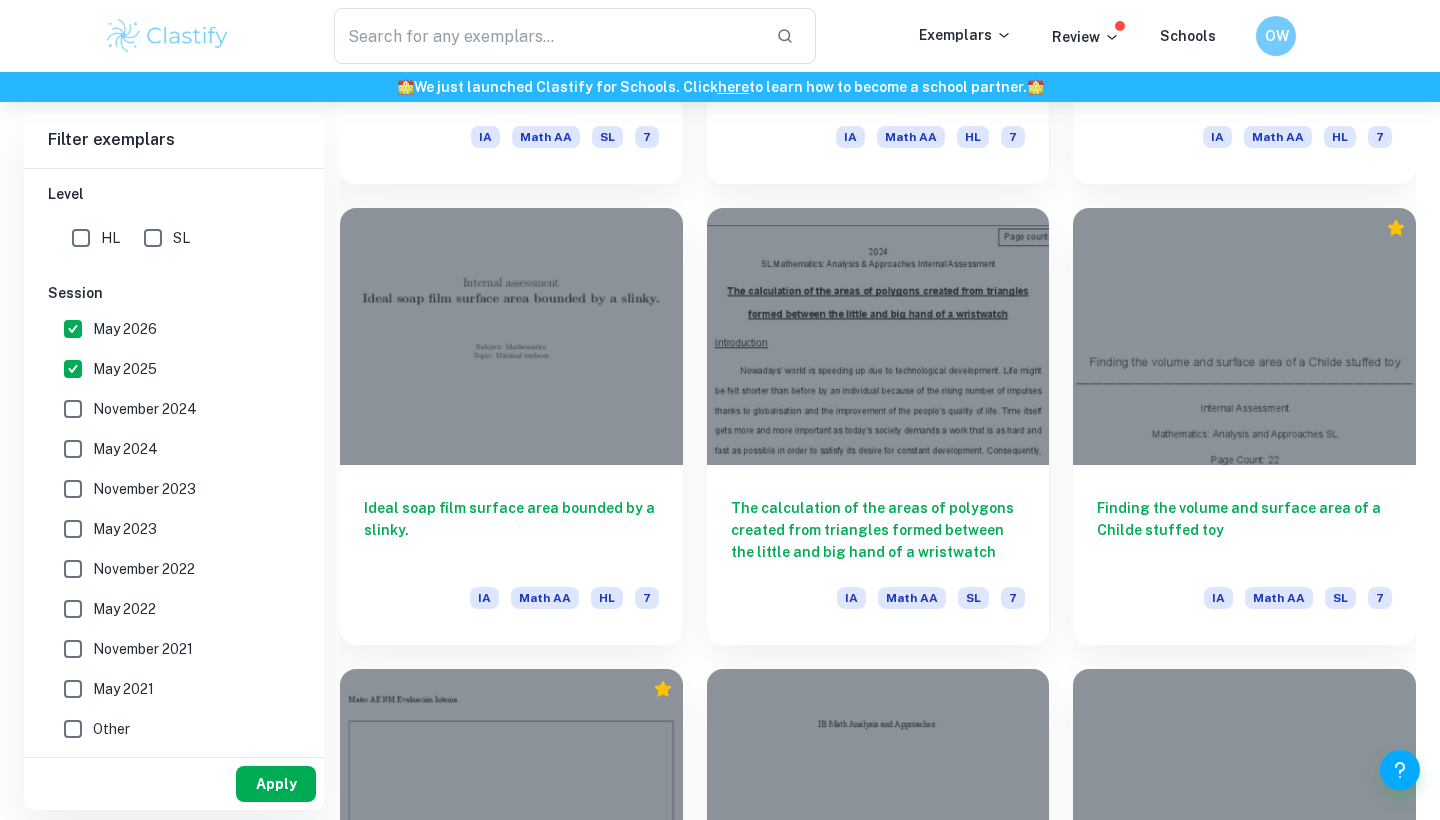 click on "Apply" at bounding box center [276, 784] 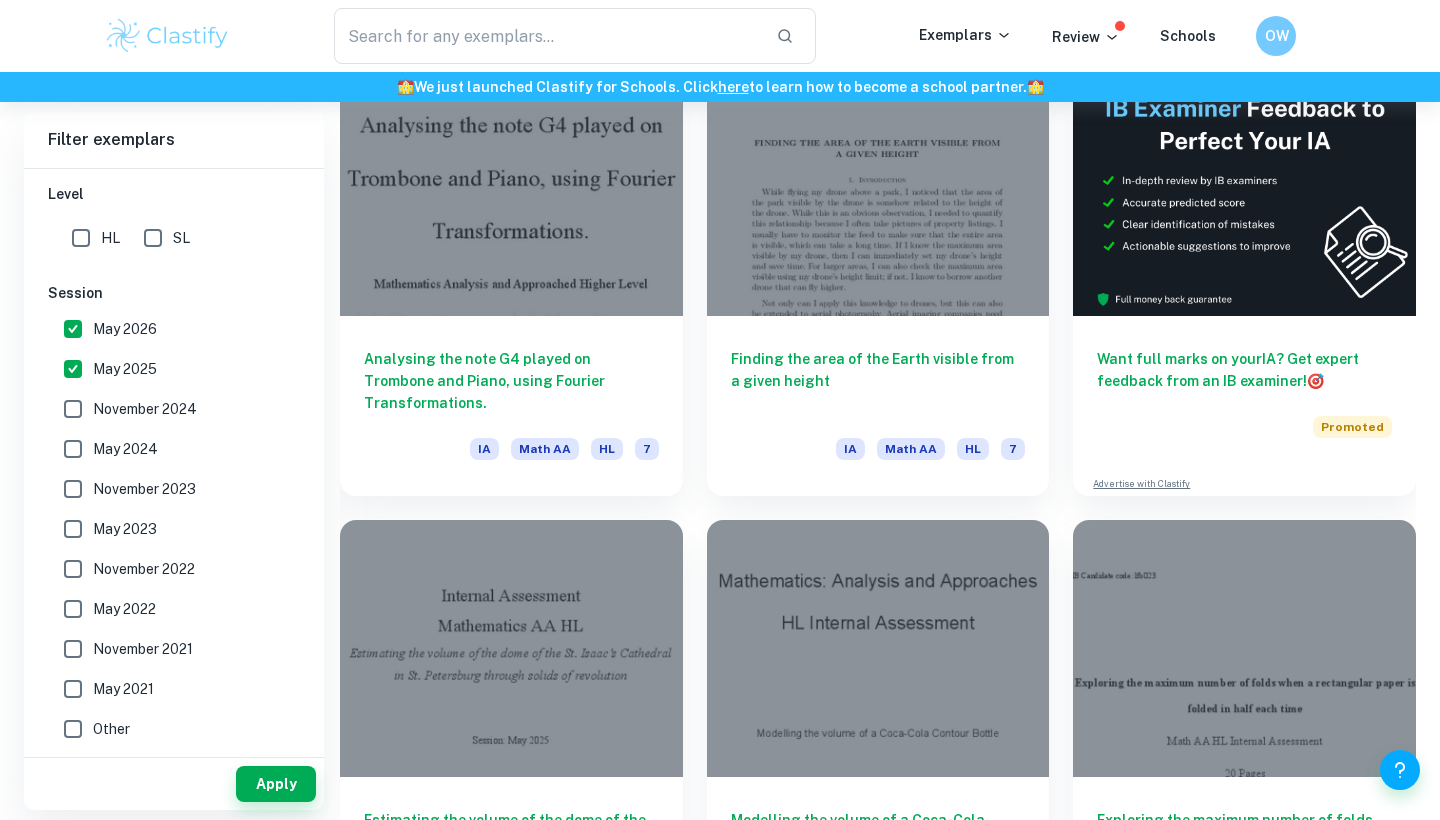 scroll, scrollTop: 613, scrollLeft: 0, axis: vertical 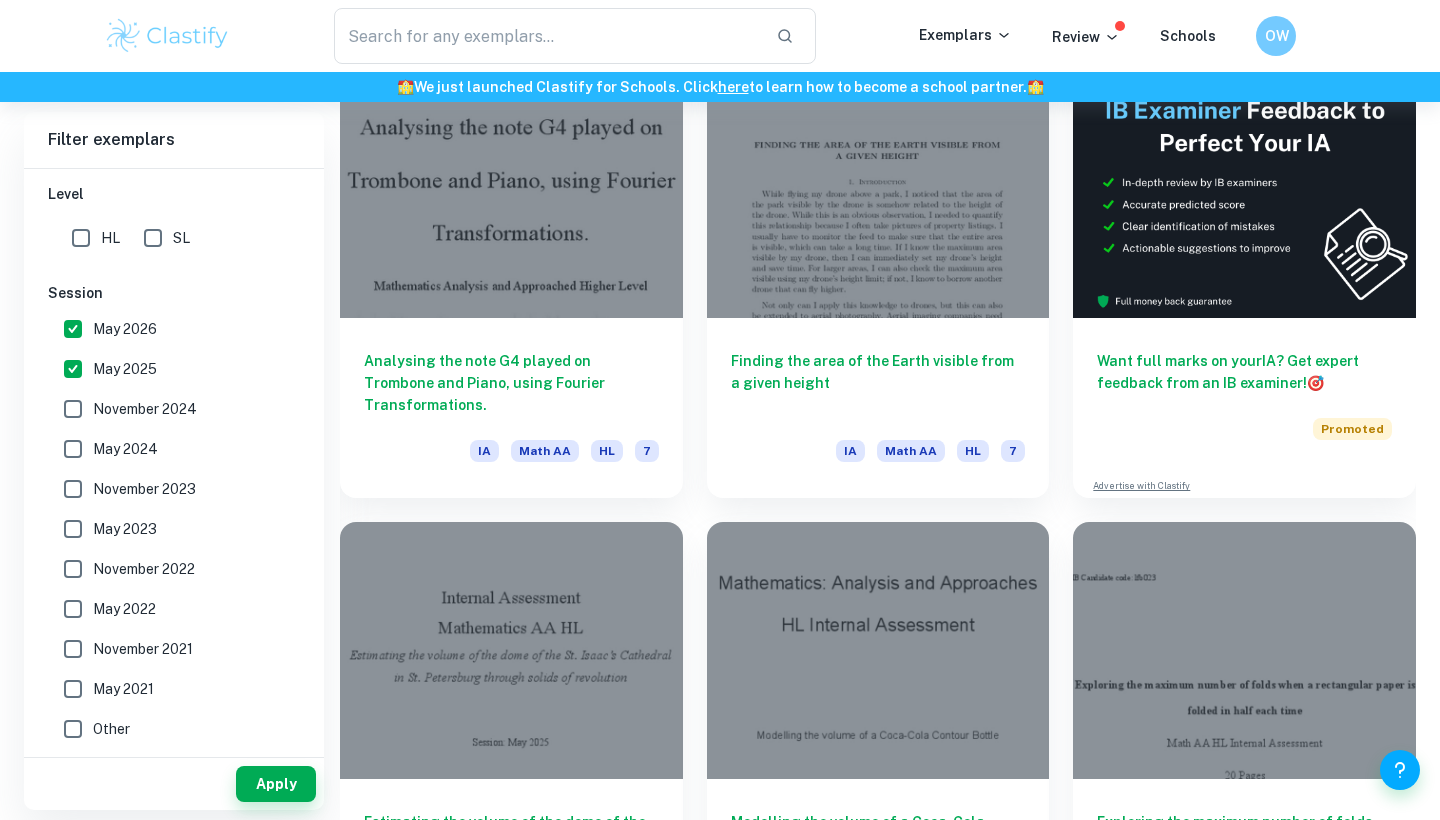 click on "May 2025" at bounding box center [73, 369] 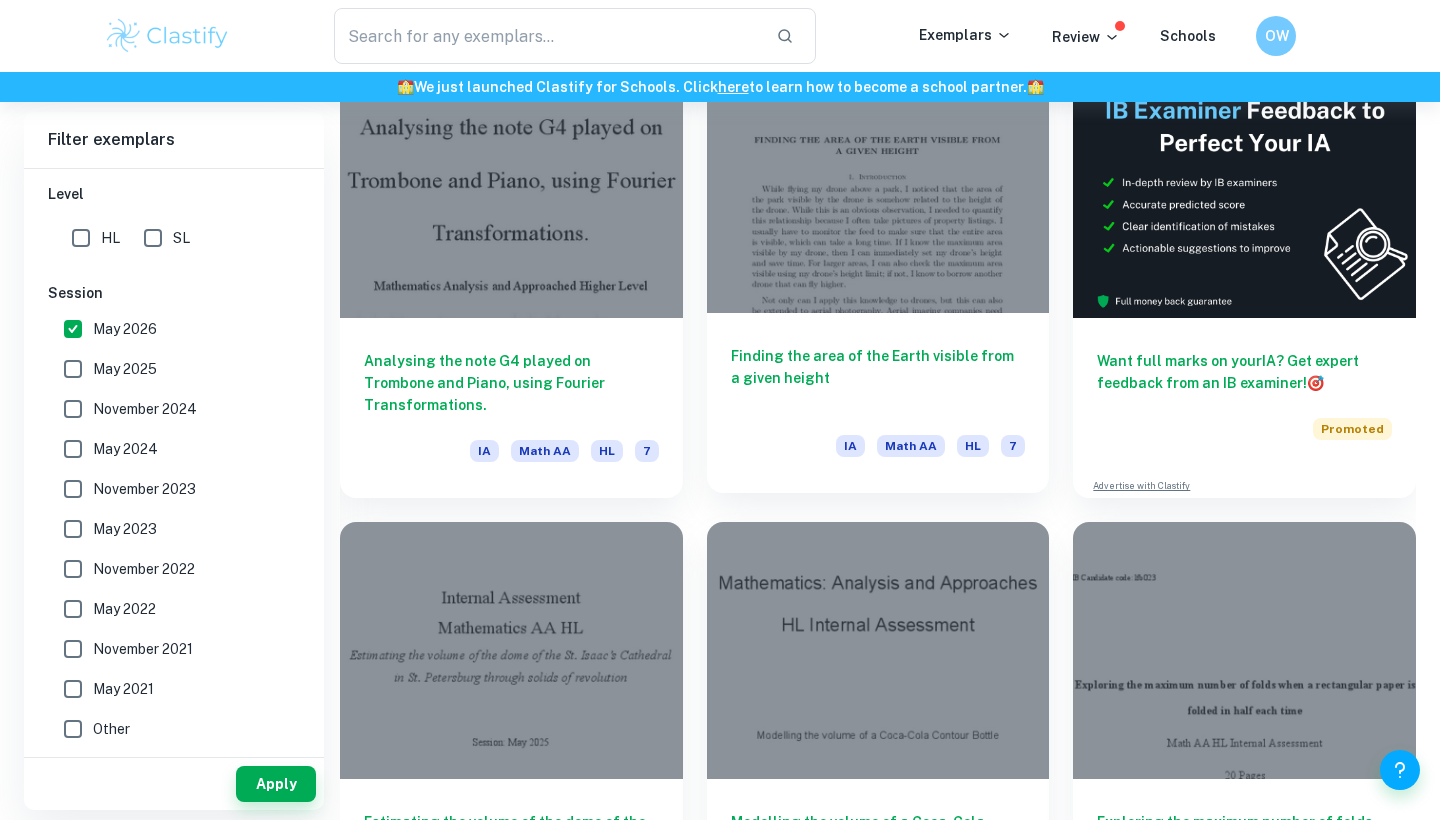 click at bounding box center [878, 184] 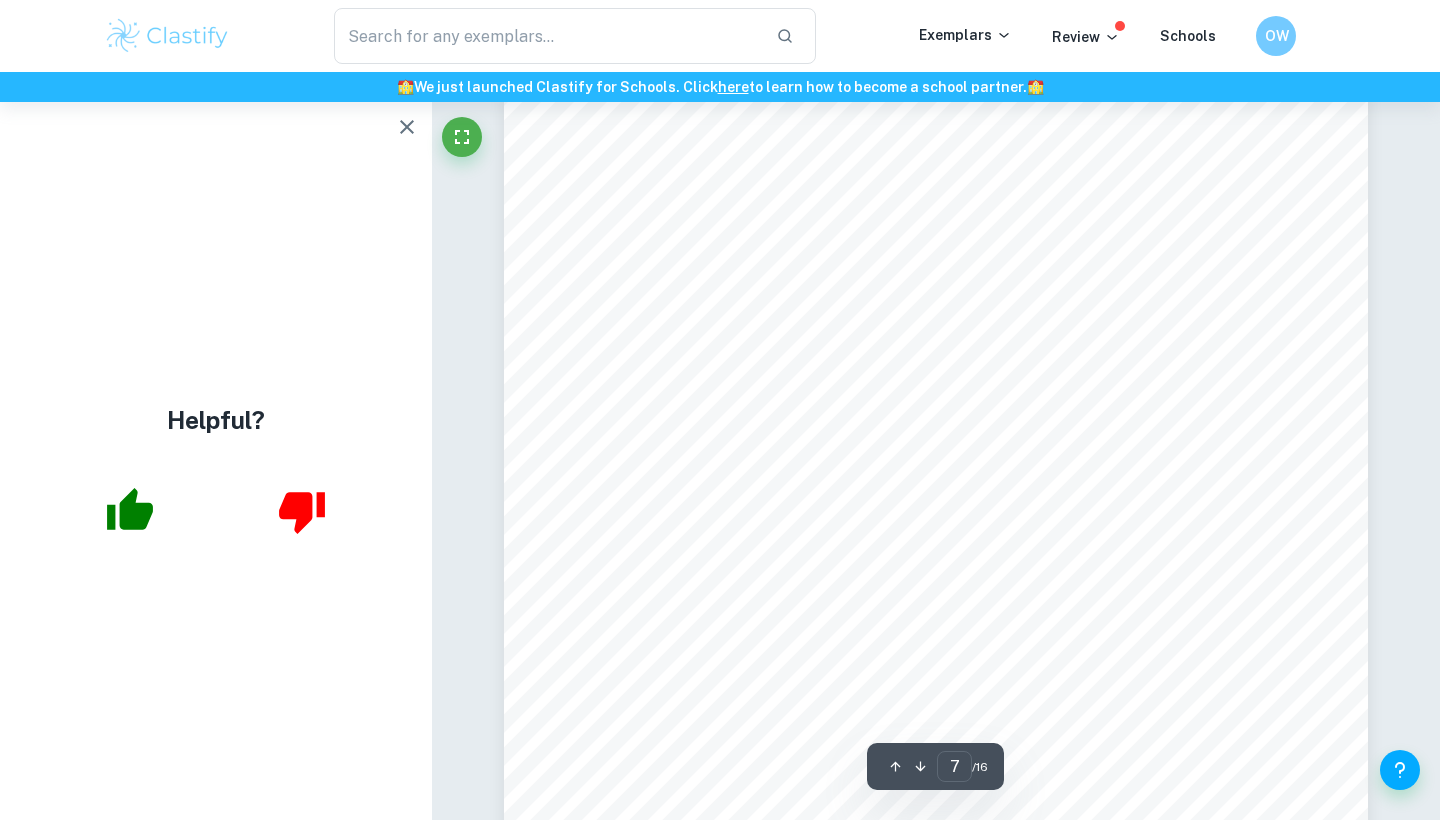 scroll, scrollTop: 6942, scrollLeft: 0, axis: vertical 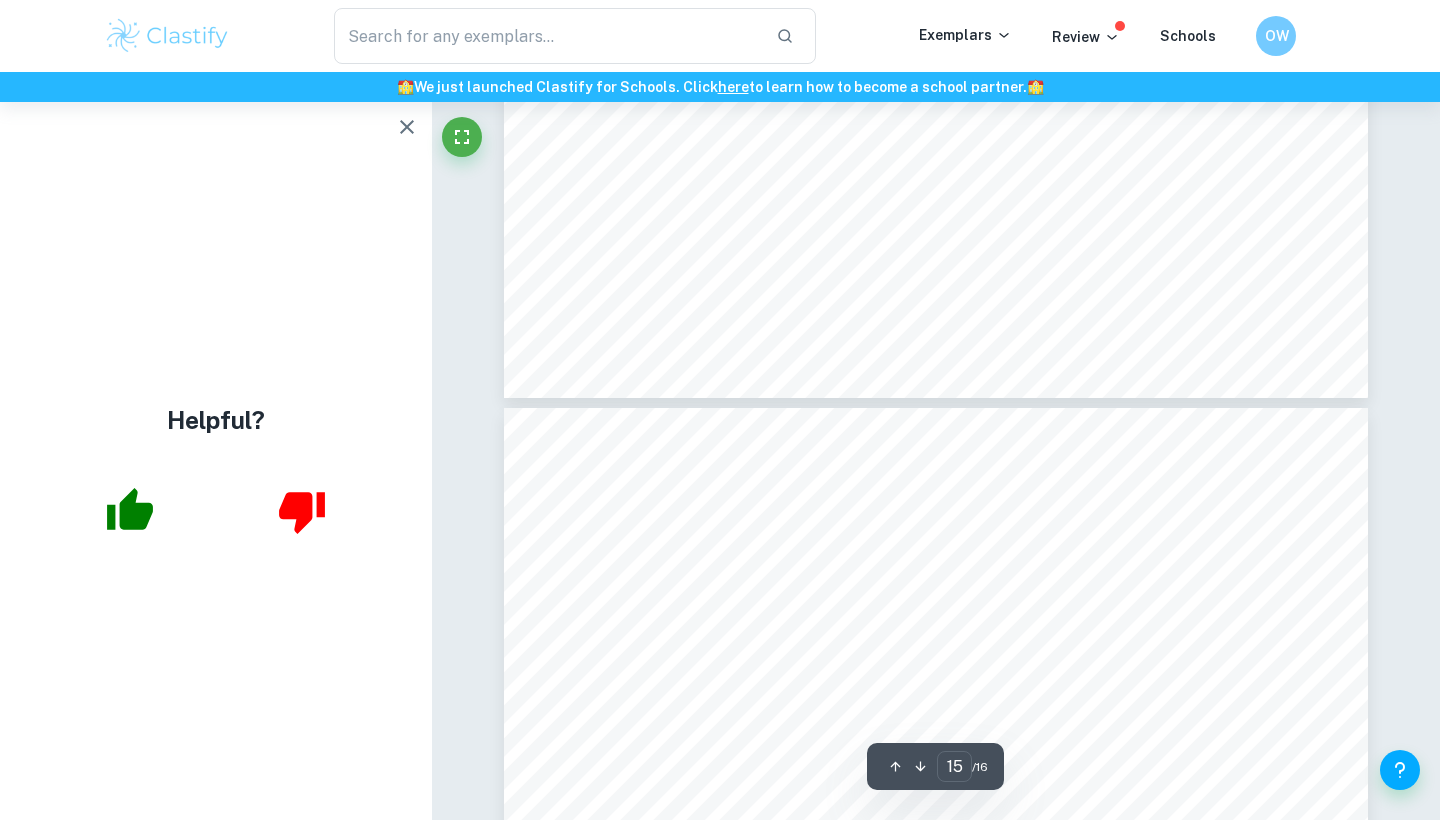 type on "16" 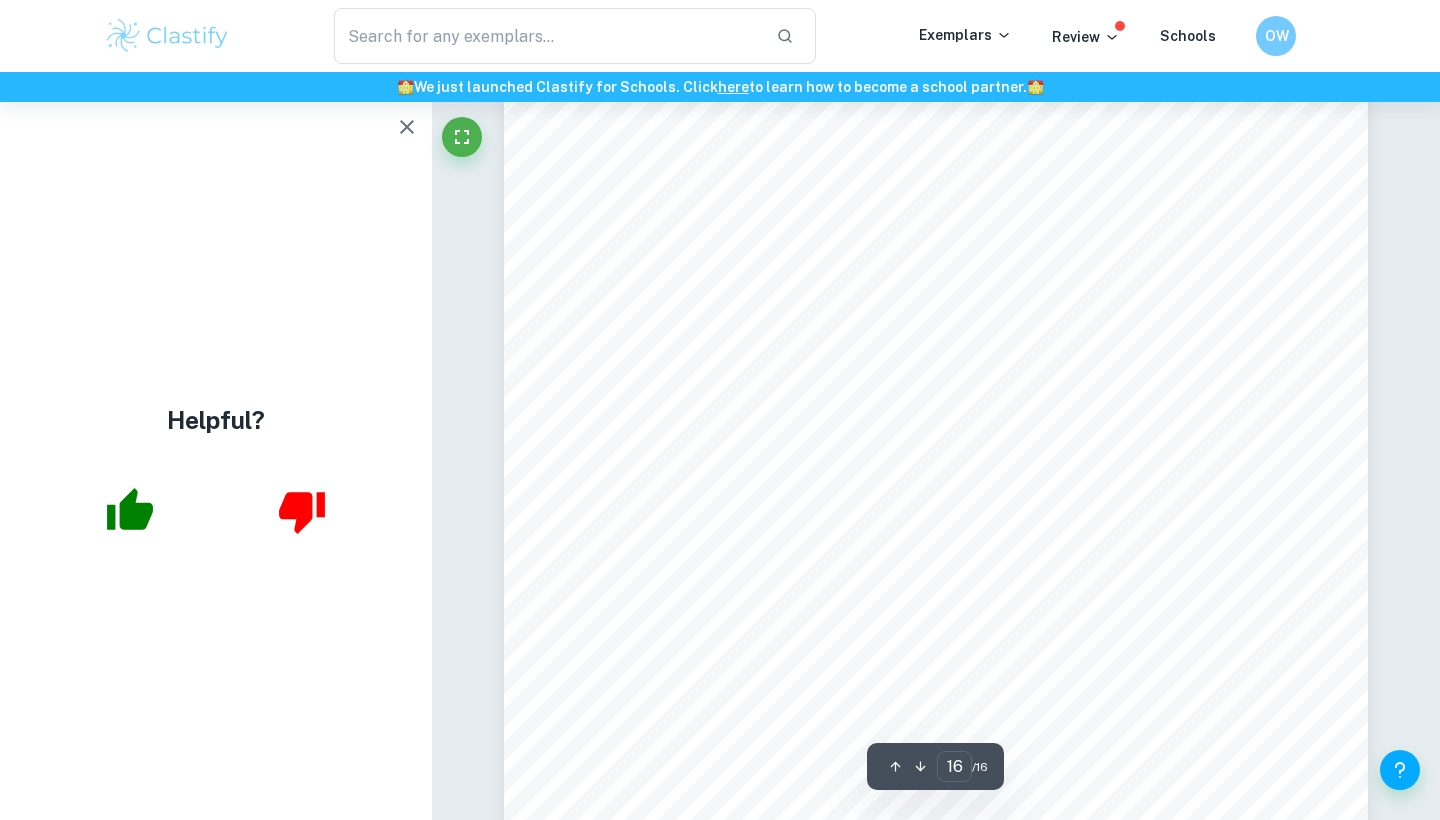 scroll, scrollTop: 17209, scrollLeft: 0, axis: vertical 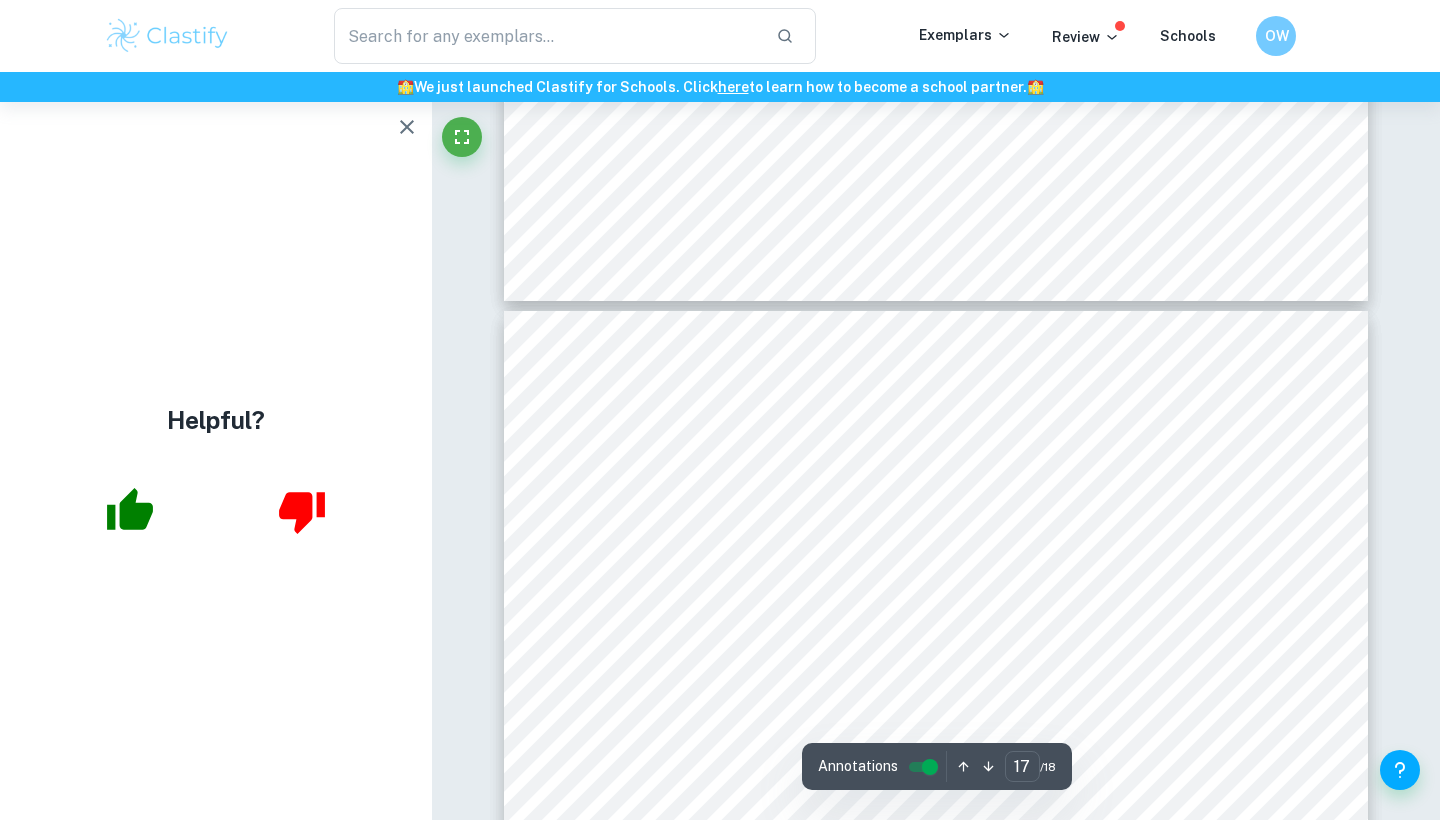 type on "16" 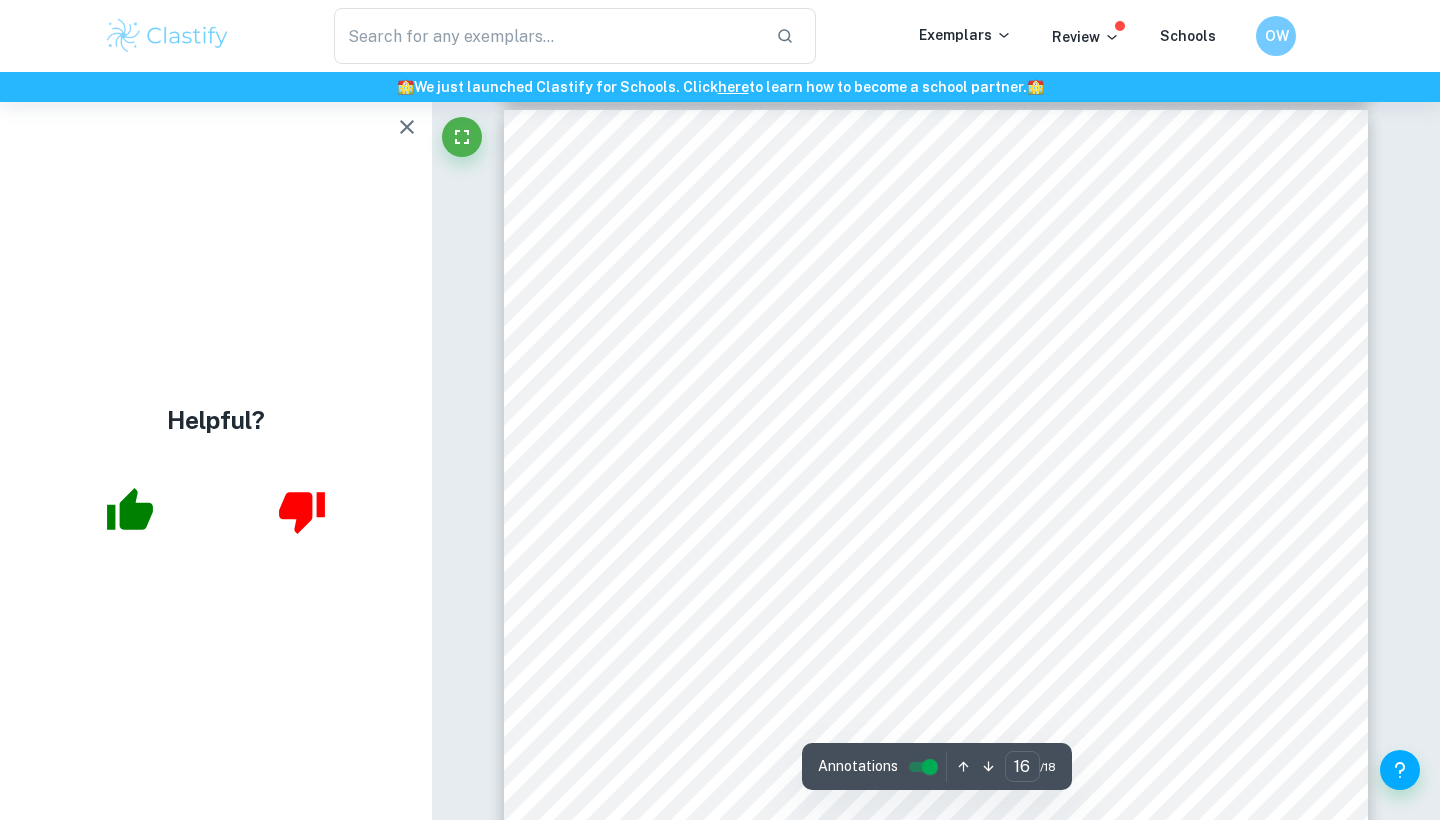 scroll, scrollTop: 18624, scrollLeft: 0, axis: vertical 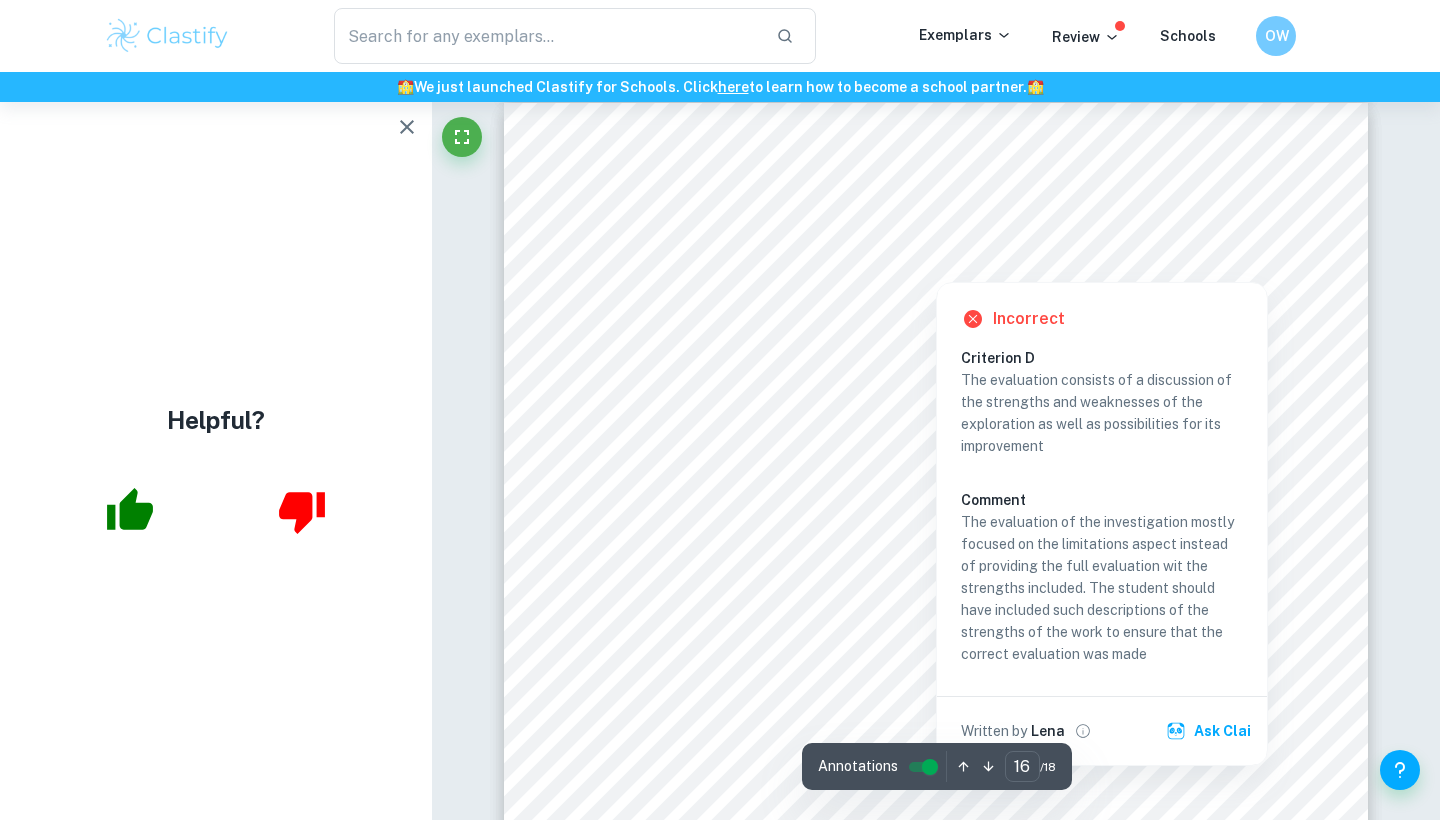 click at bounding box center [936, 267] 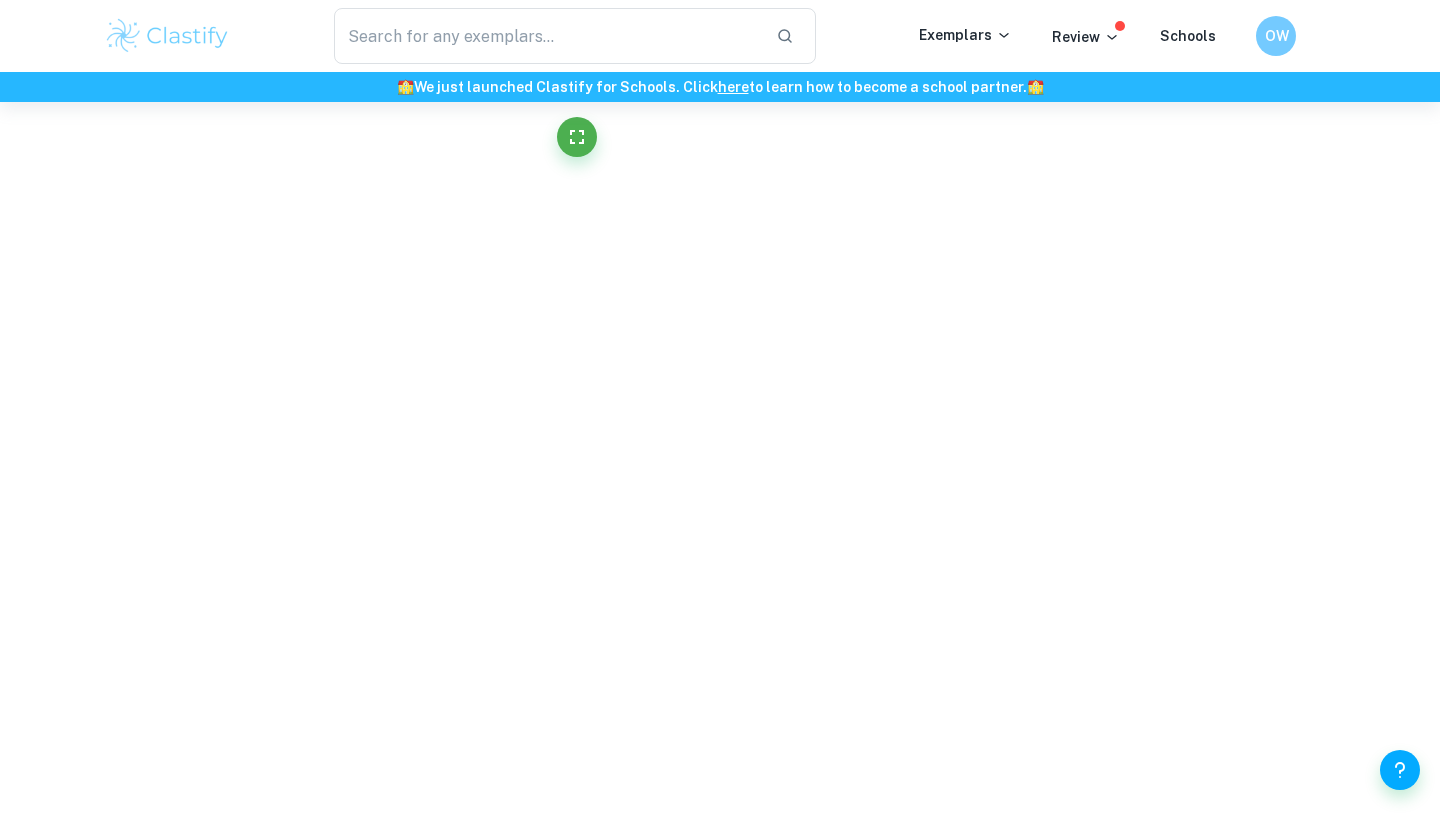 scroll, scrollTop: 18570, scrollLeft: 0, axis: vertical 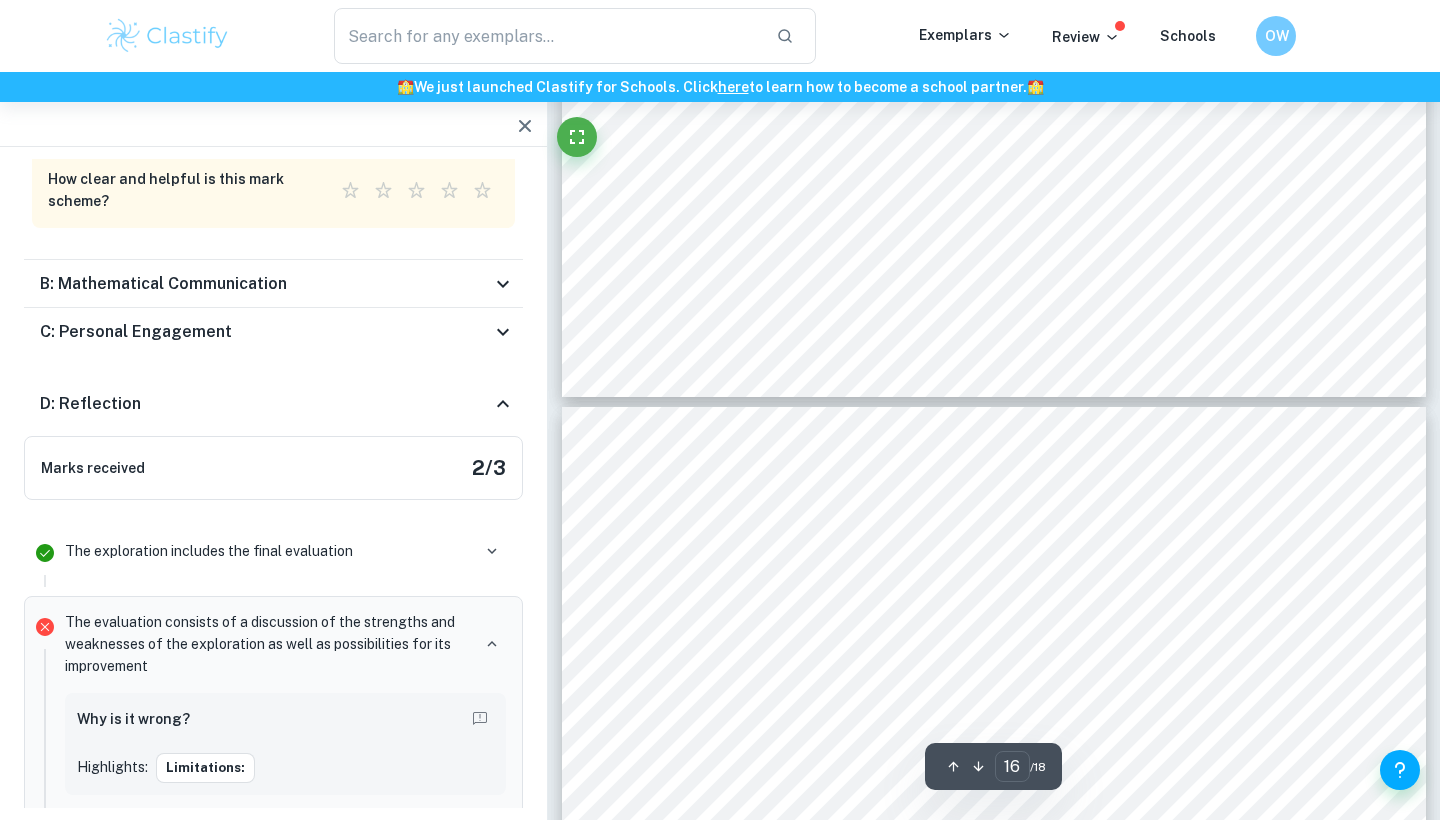 type on "17" 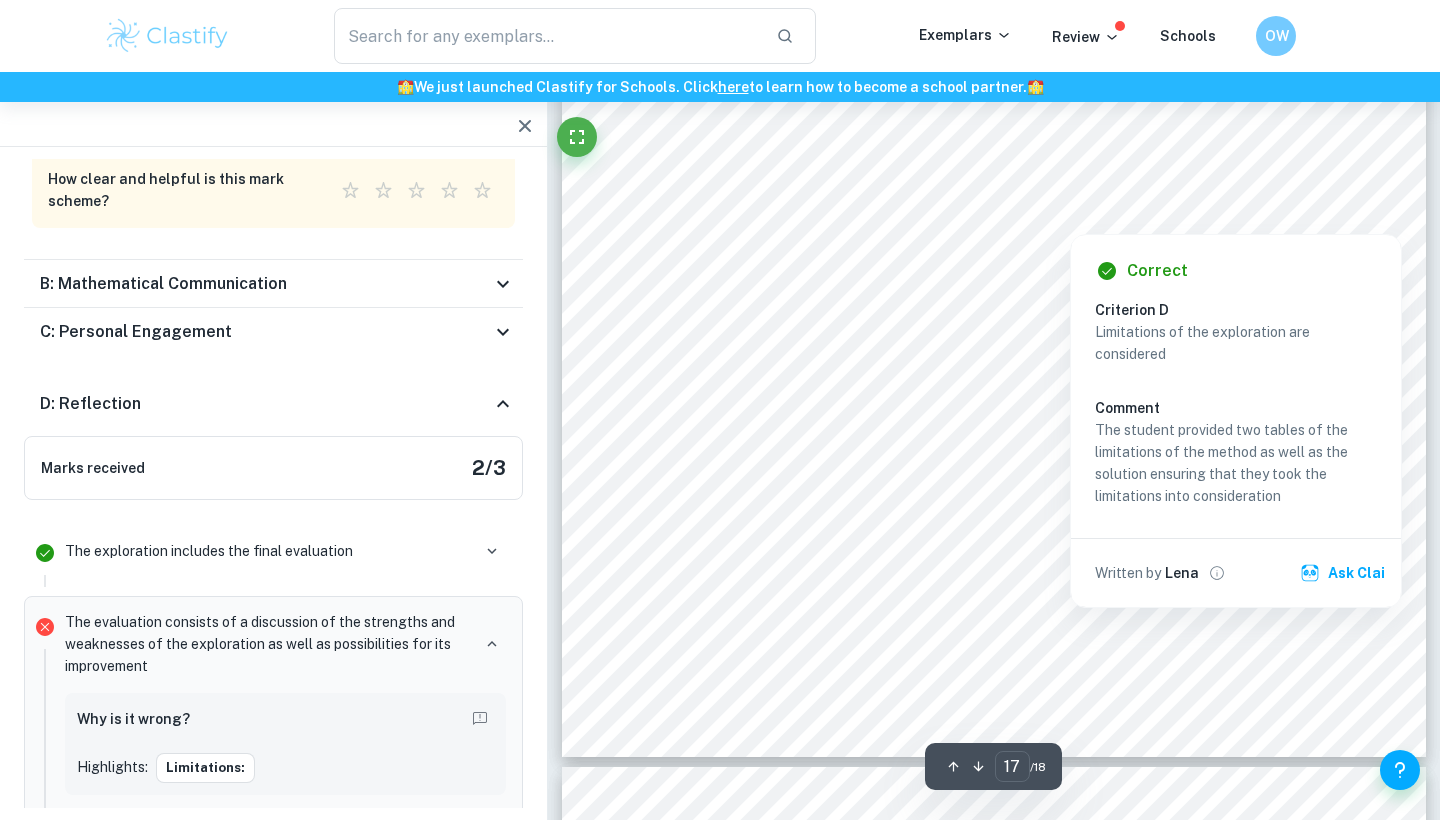 scroll, scrollTop: 20329, scrollLeft: 0, axis: vertical 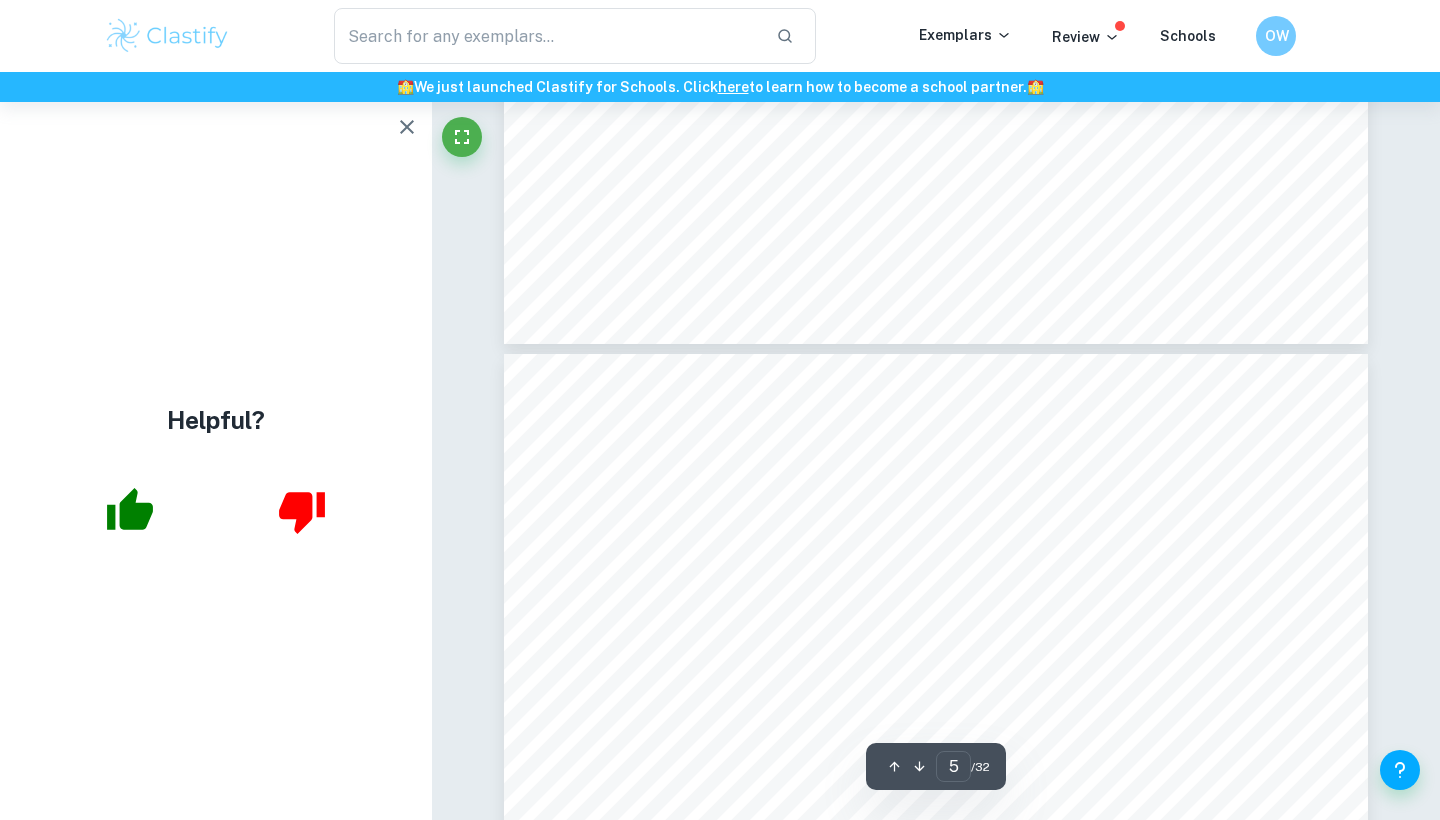 type on "6" 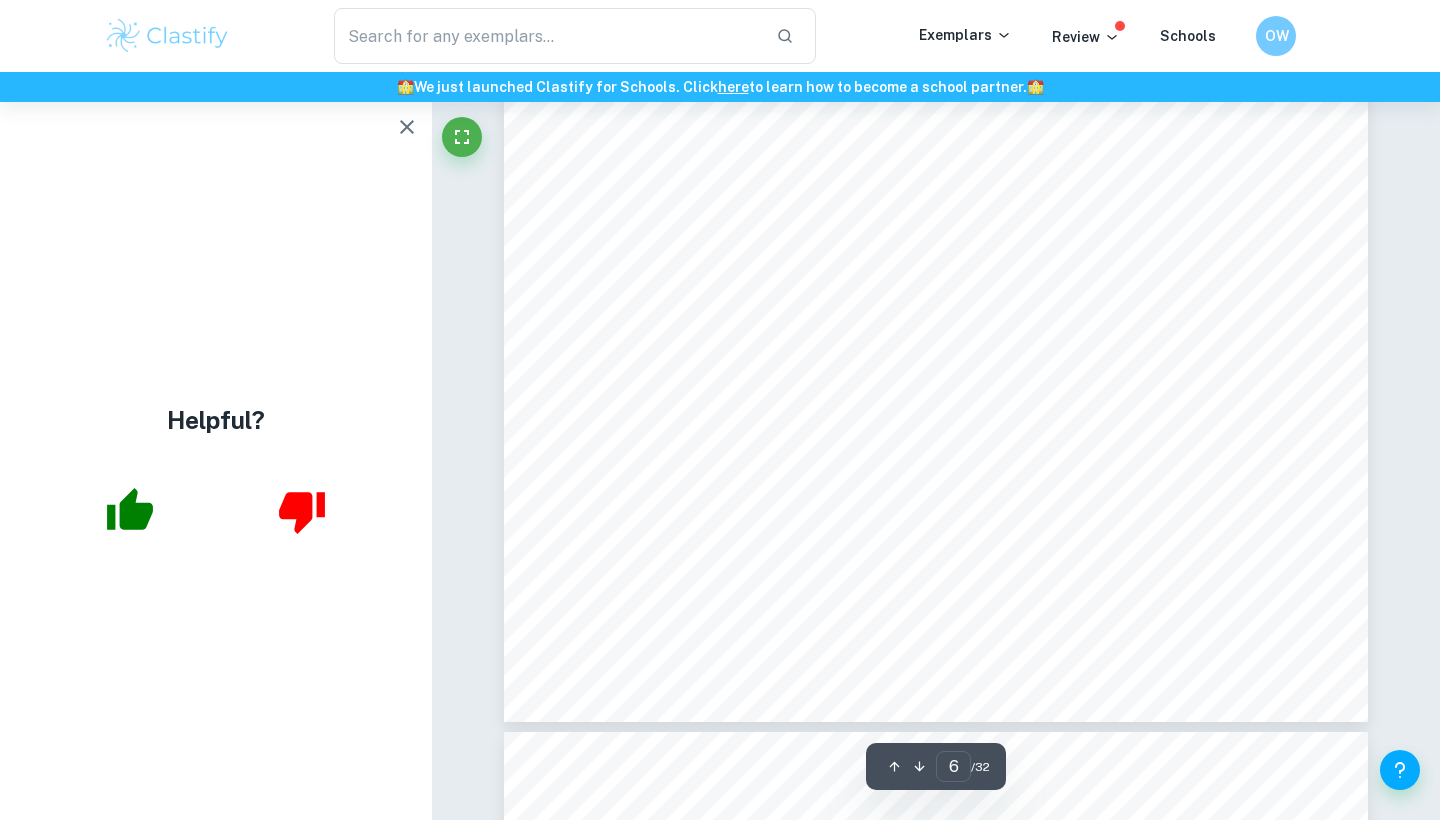 scroll, scrollTop: 6919, scrollLeft: 0, axis: vertical 